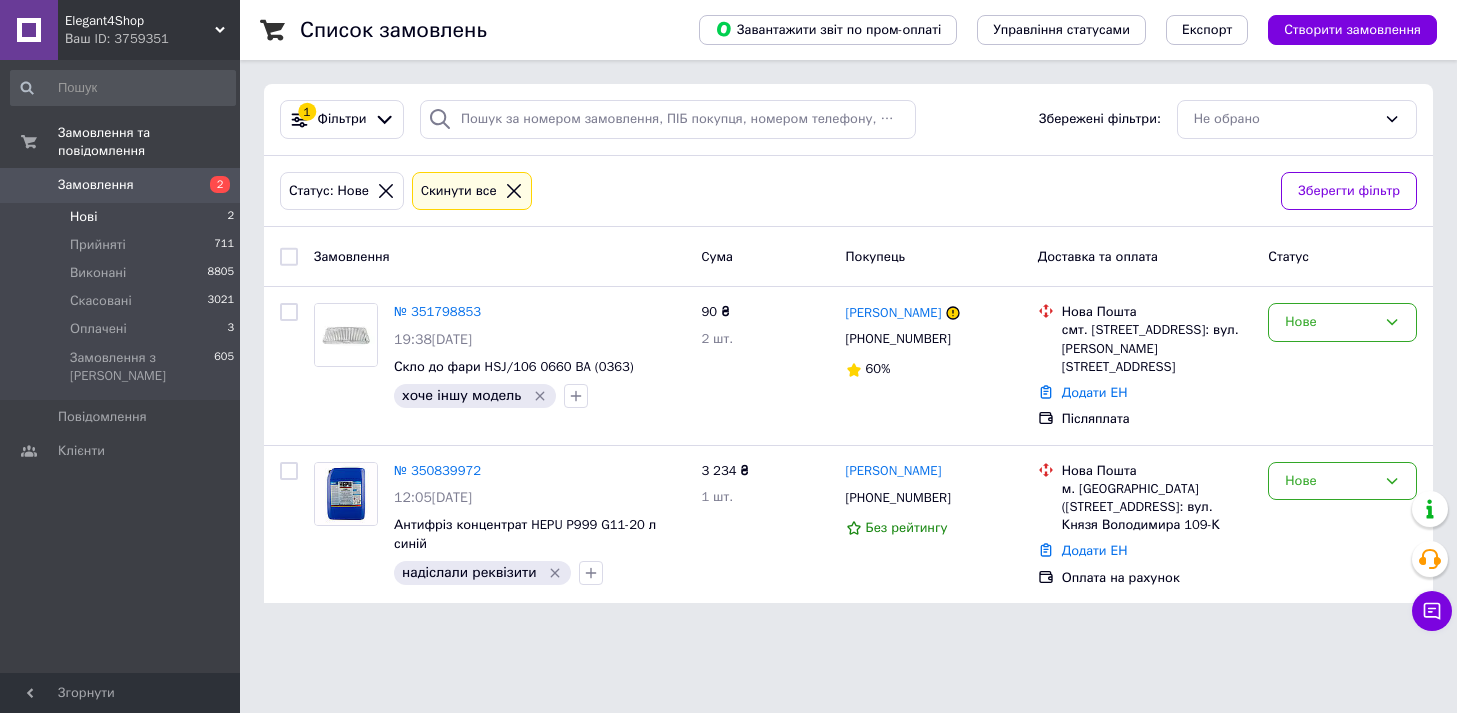 scroll, scrollTop: 0, scrollLeft: 0, axis: both 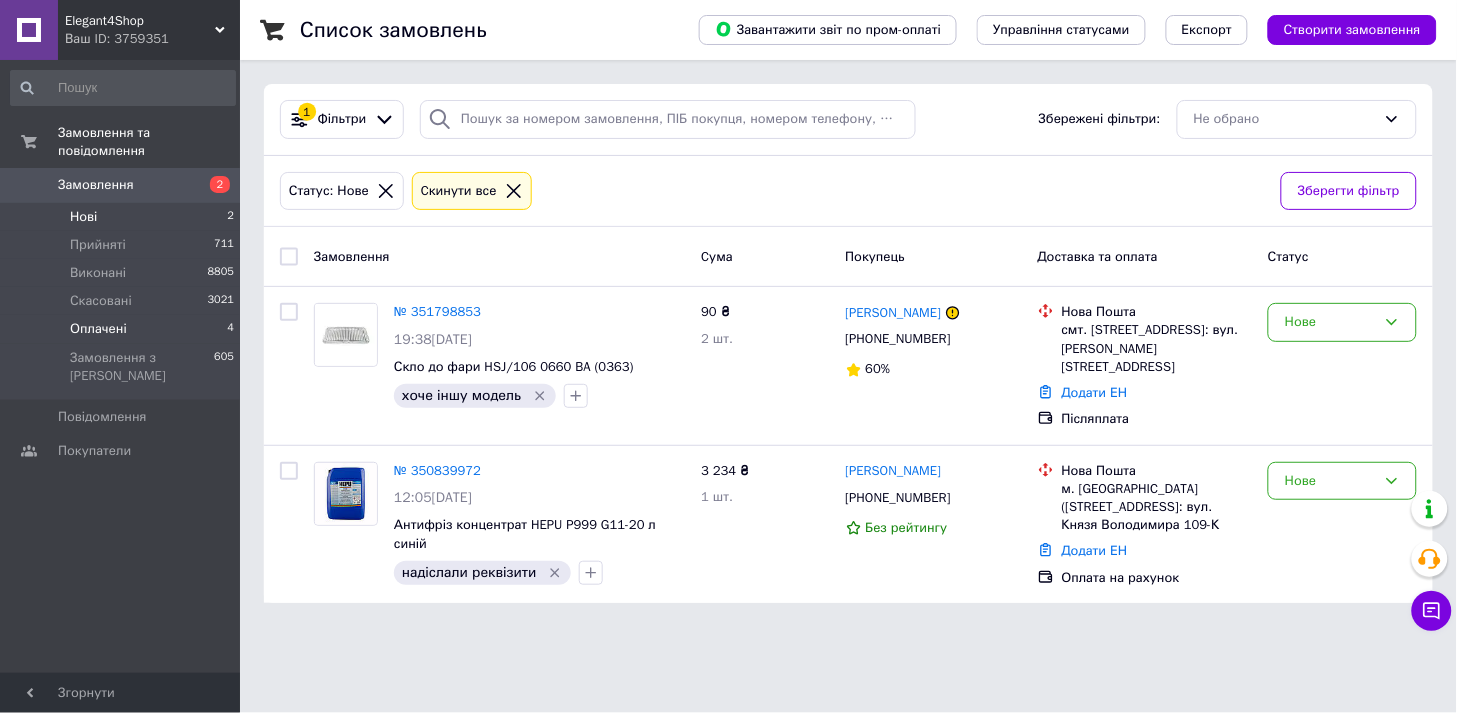 click on "Оплачені" at bounding box center (98, 329) 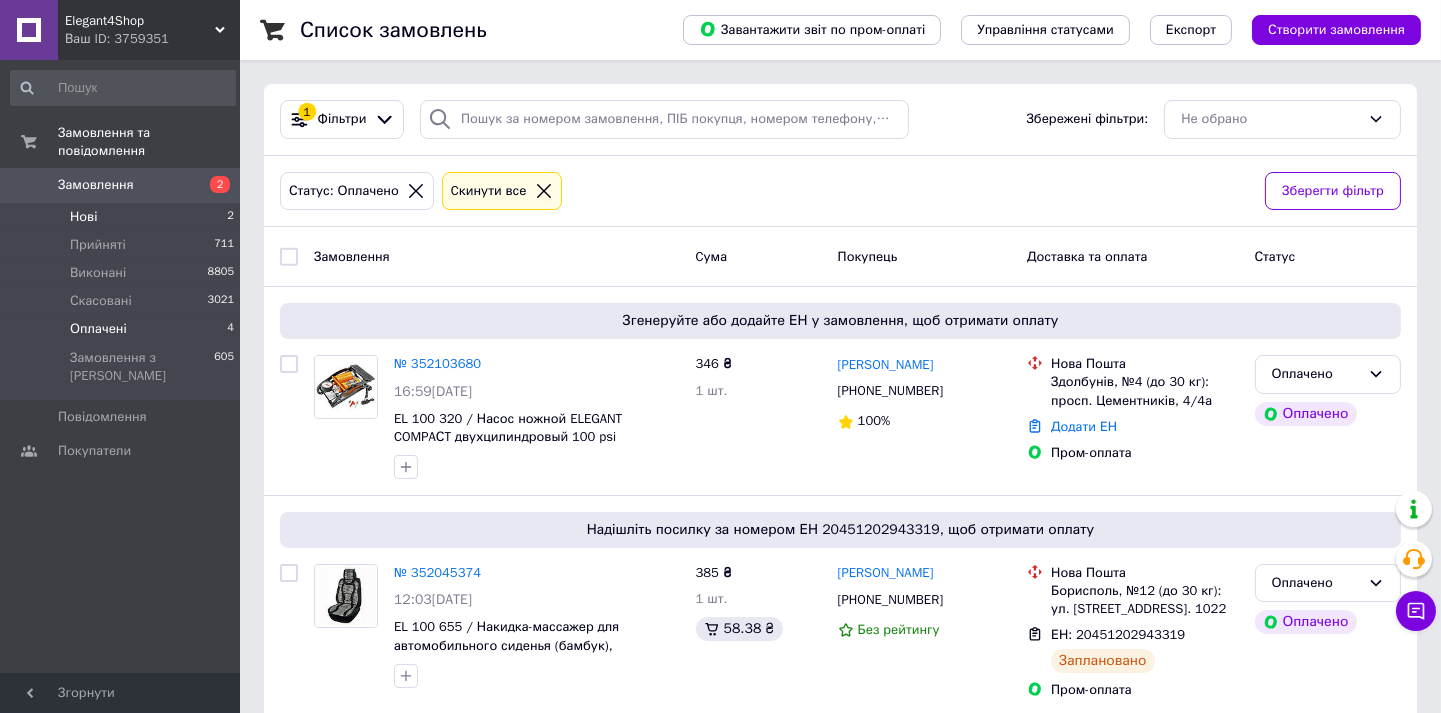 click on "Нові" at bounding box center [83, 217] 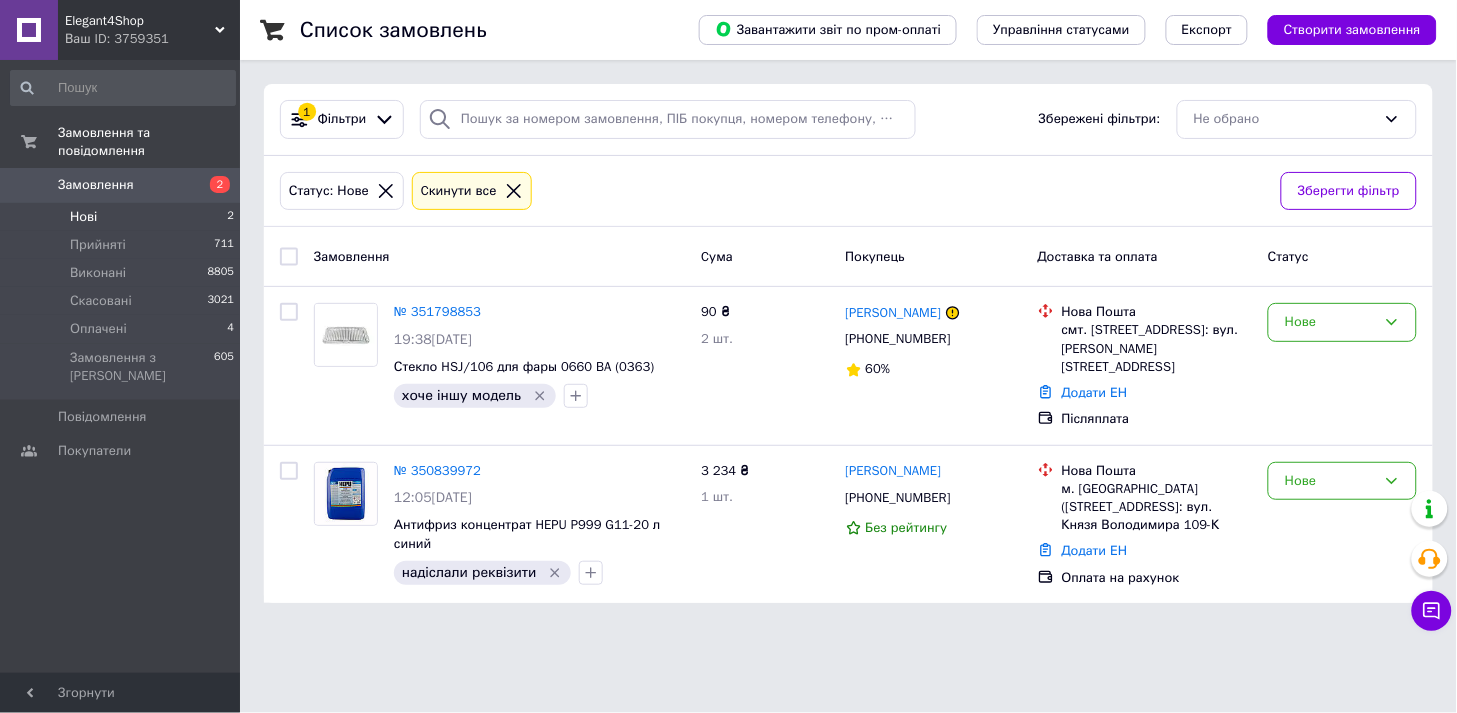 click on "Створити замовлення" at bounding box center [1352, 30] 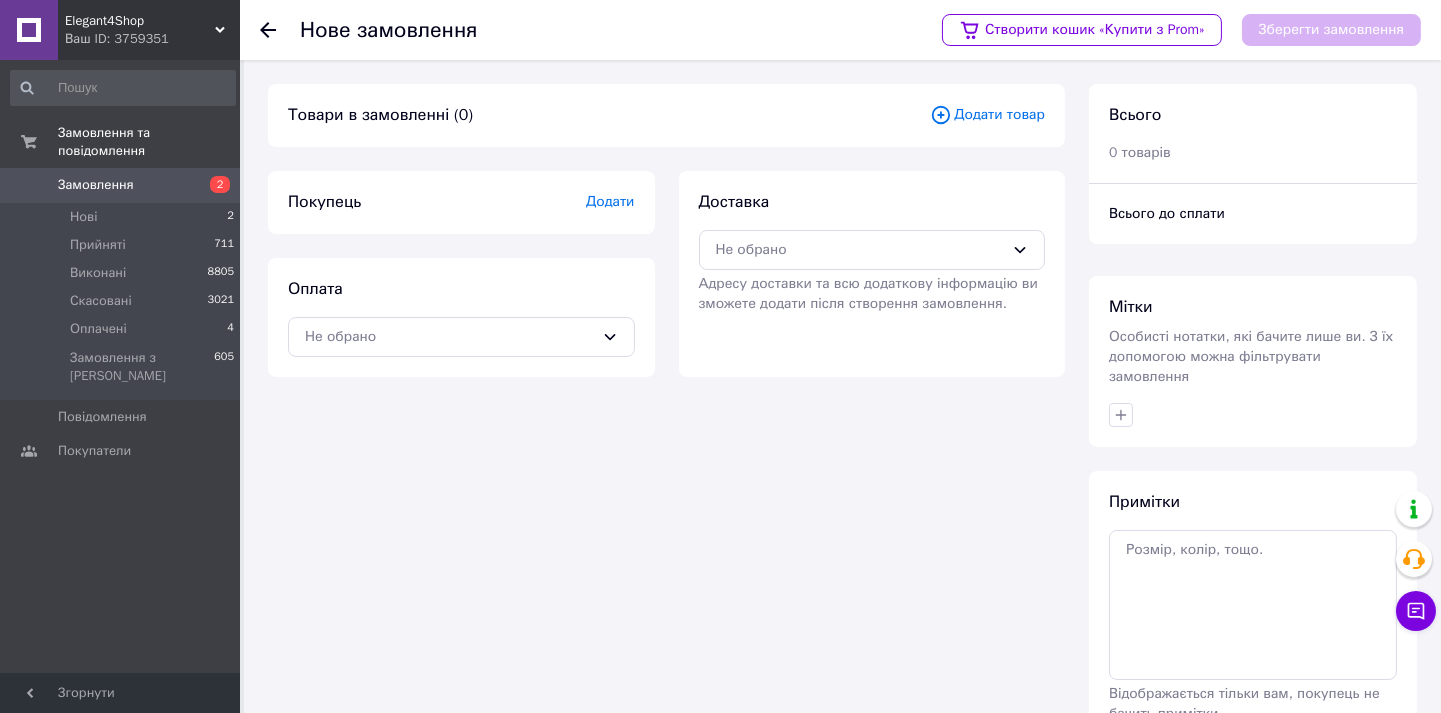 click on "Додати товар" at bounding box center (987, 115) 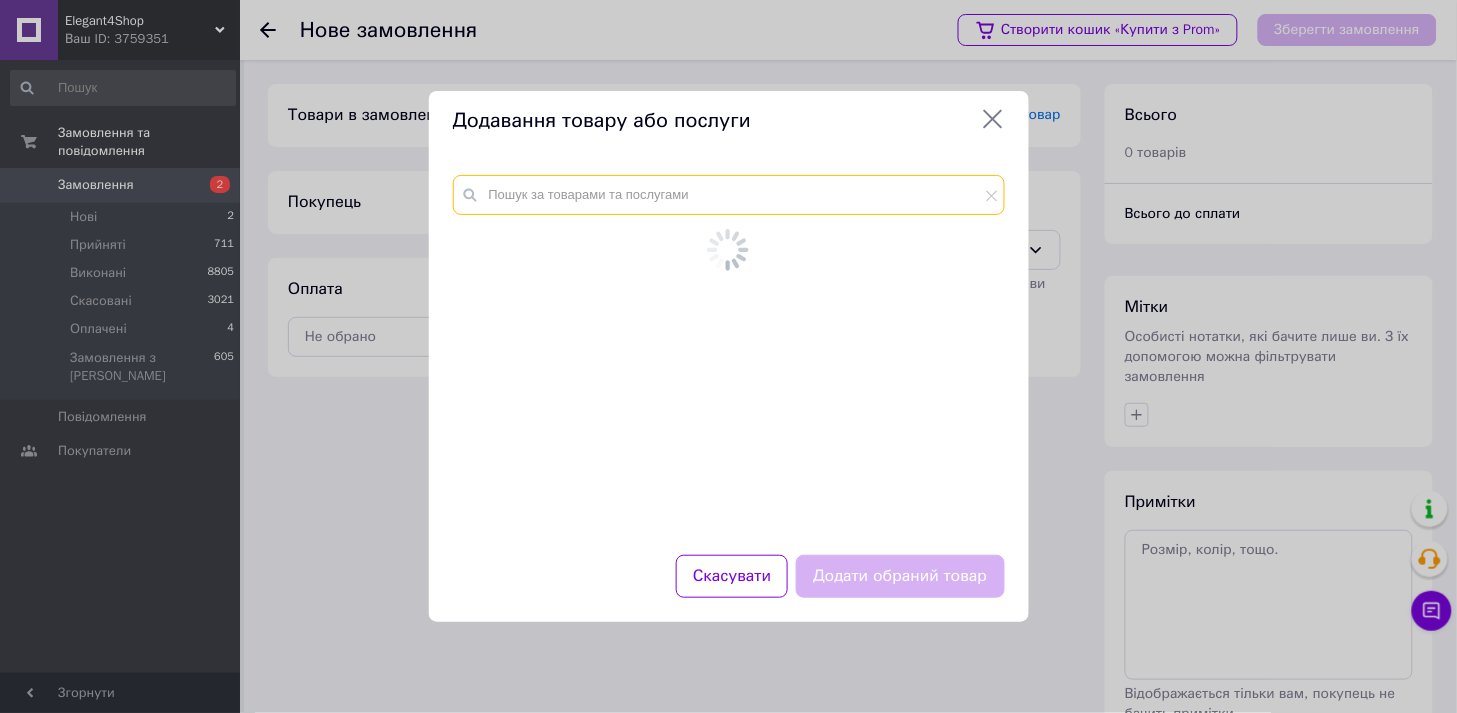 click at bounding box center (729, 195) 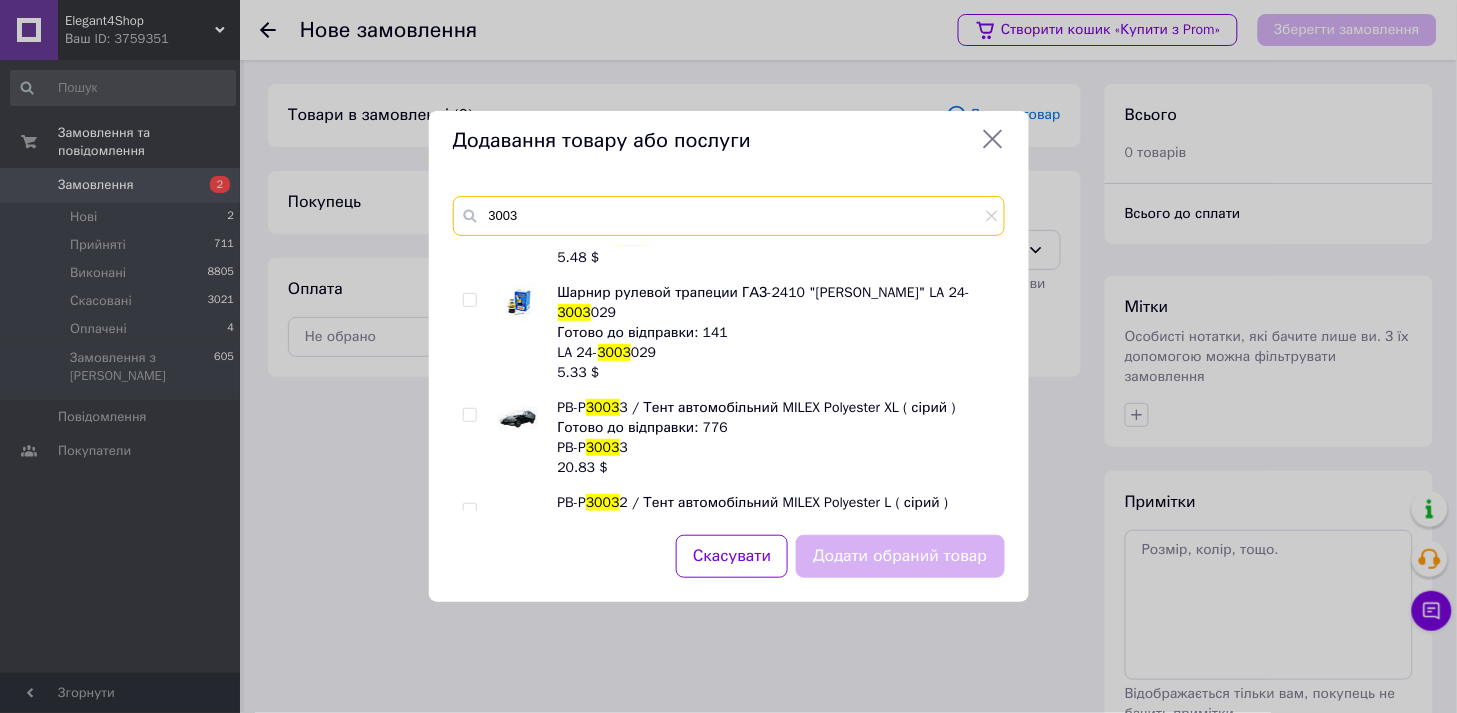 scroll, scrollTop: 1222, scrollLeft: 0, axis: vertical 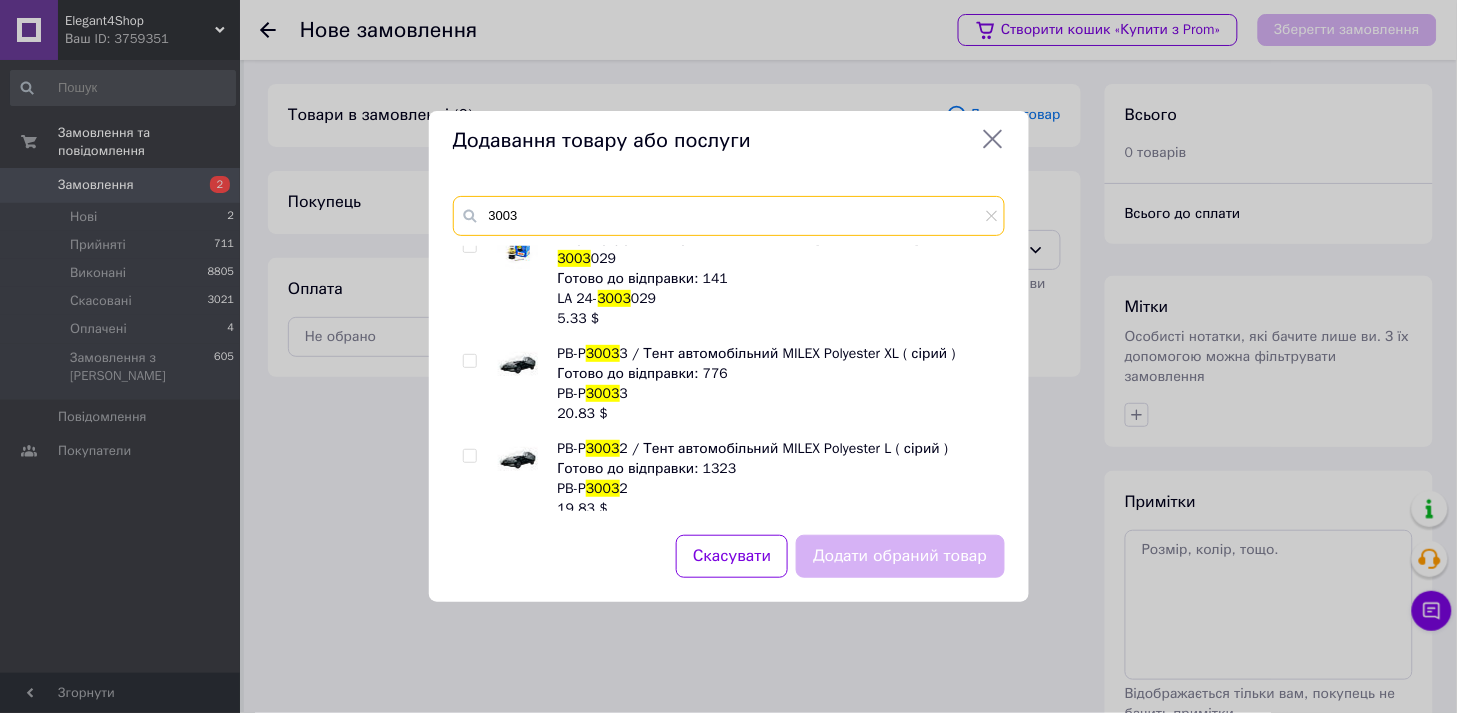 type on "3003" 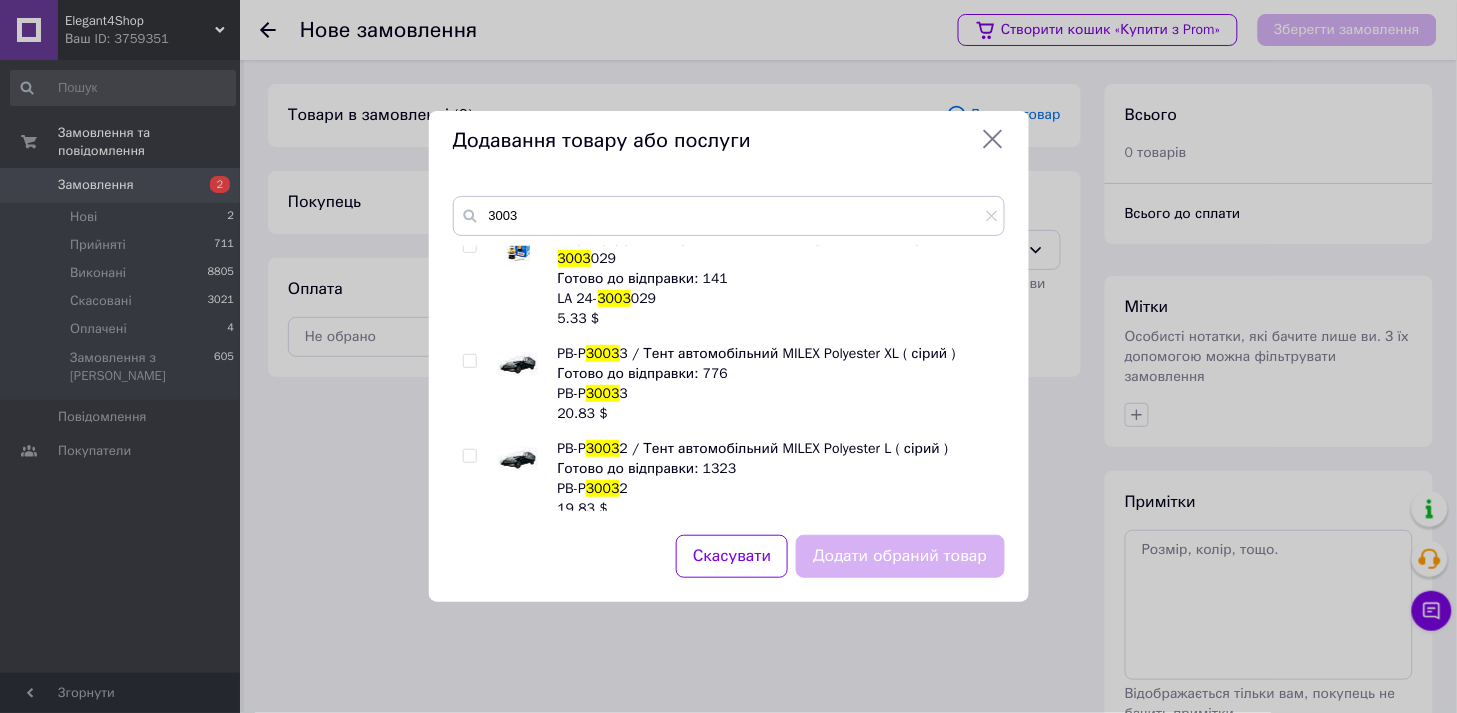 drag, startPoint x: 672, startPoint y: 344, endPoint x: 631, endPoint y: 341, distance: 41.109608 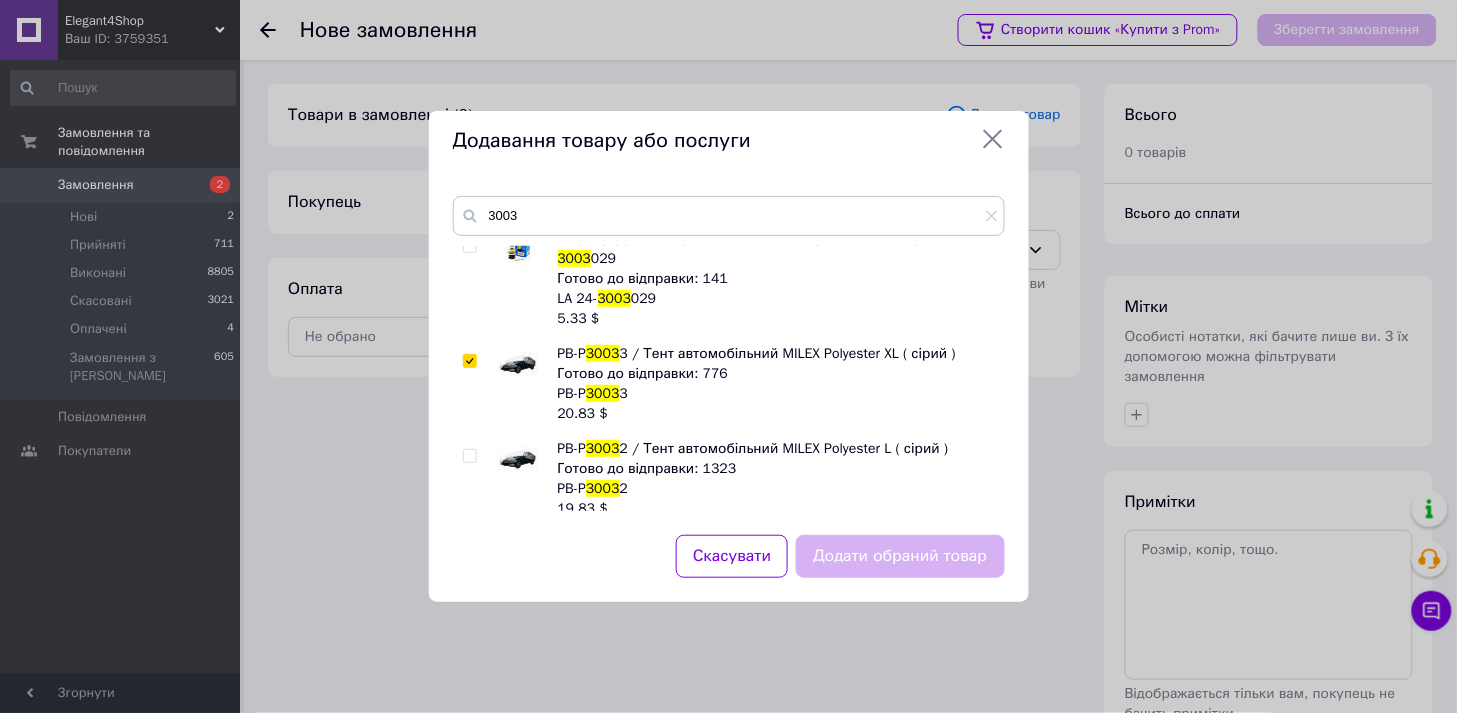 checkbox on "true" 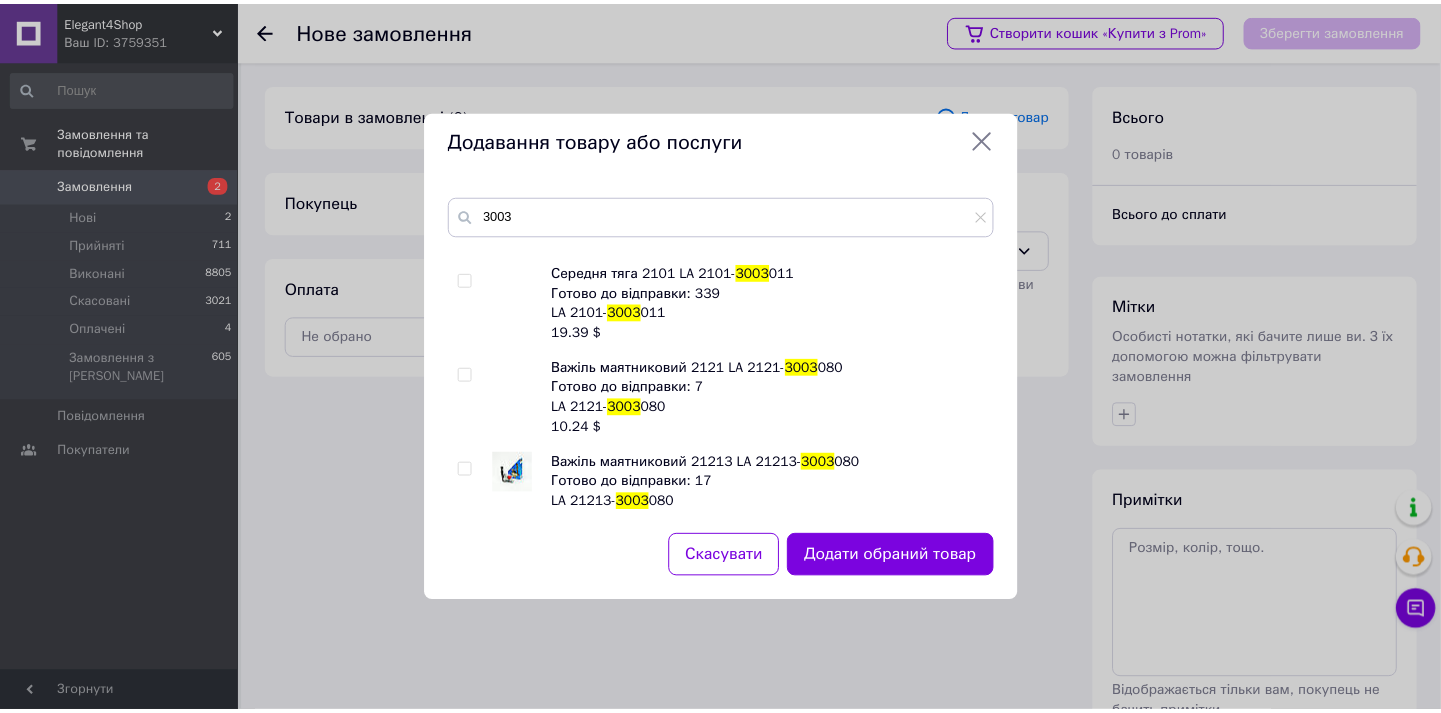 scroll, scrollTop: 1780, scrollLeft: 0, axis: vertical 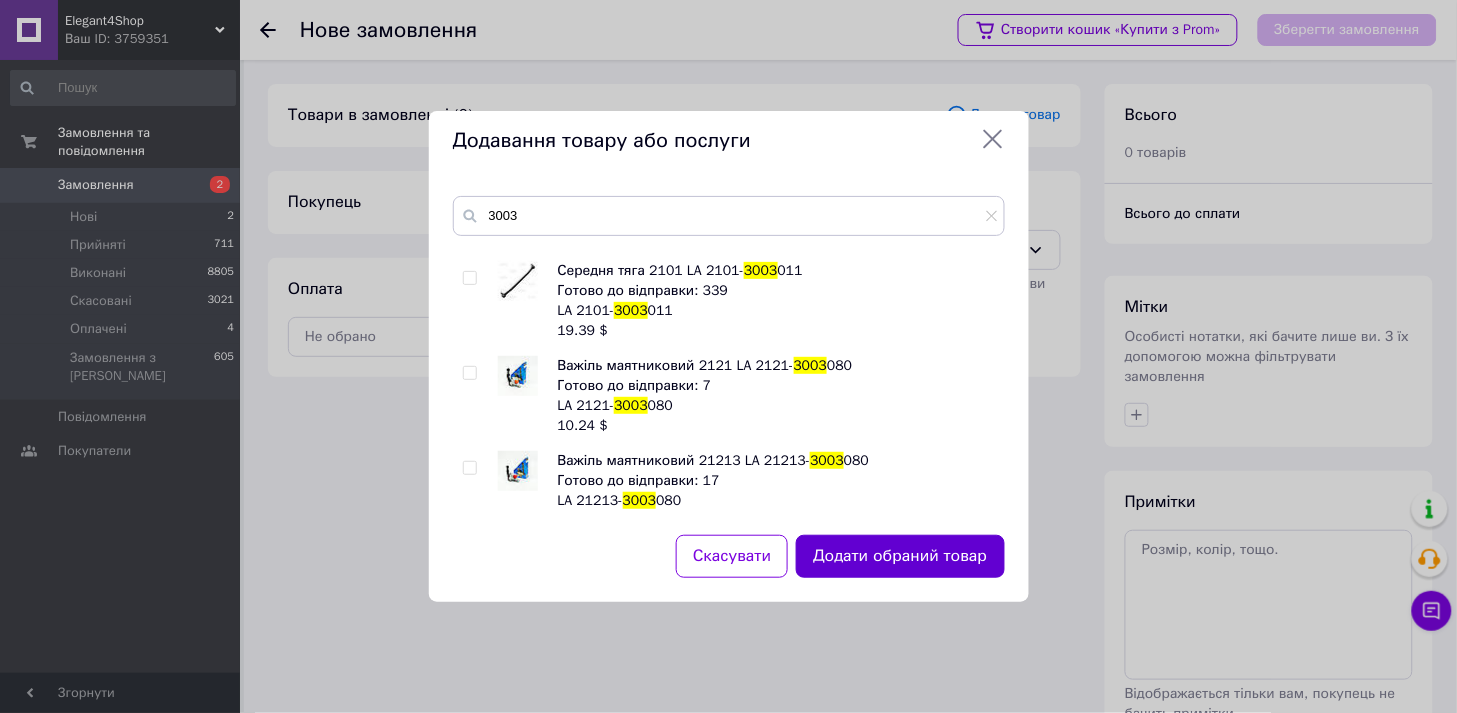 click on "Додати обраний товар" at bounding box center [900, 556] 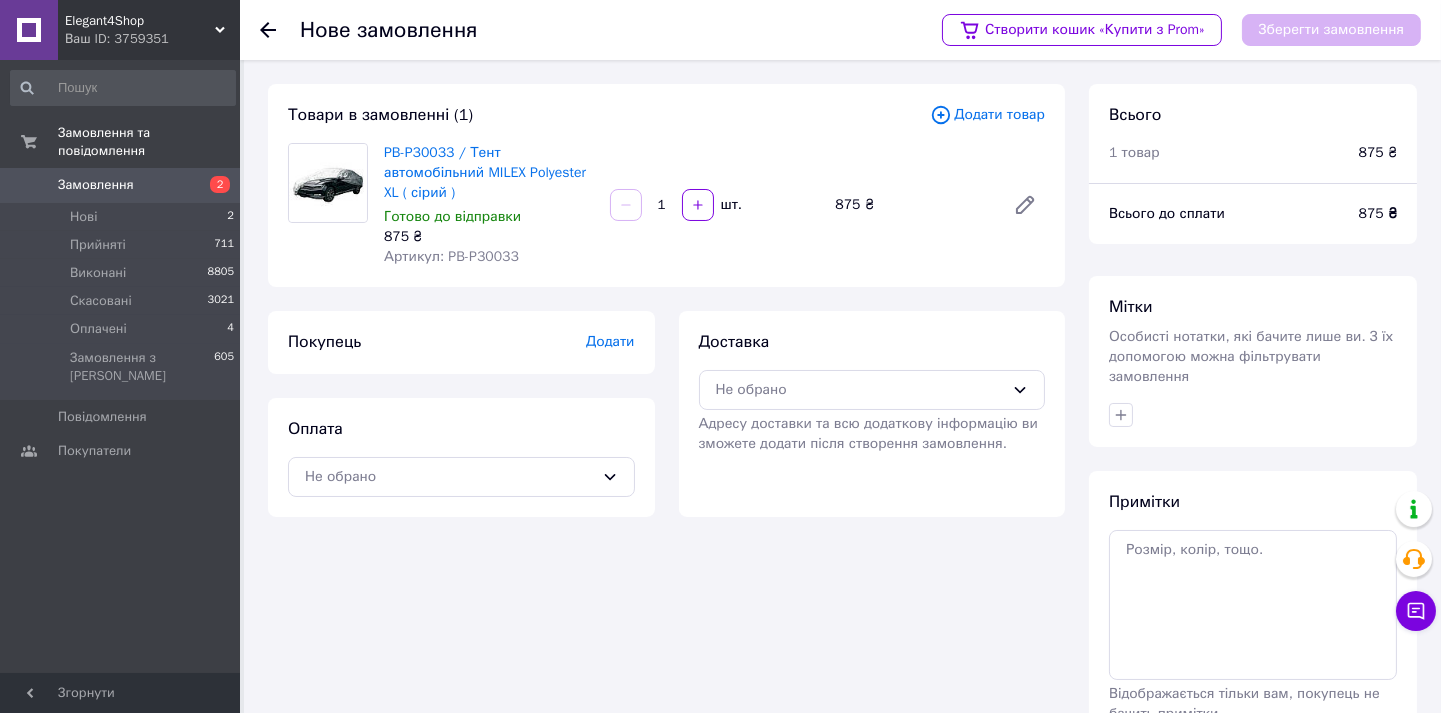 click on "Додати товар" at bounding box center [987, 115] 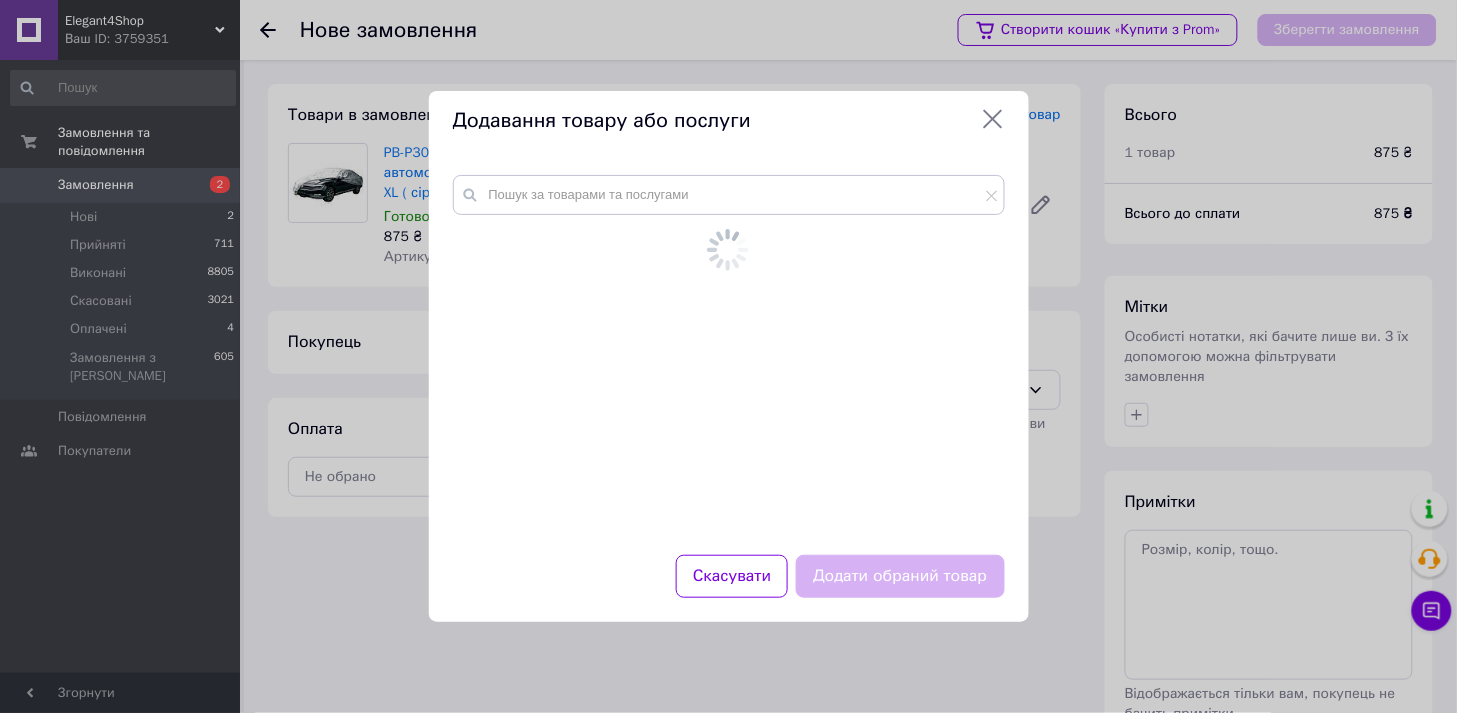 click at bounding box center [729, 332] 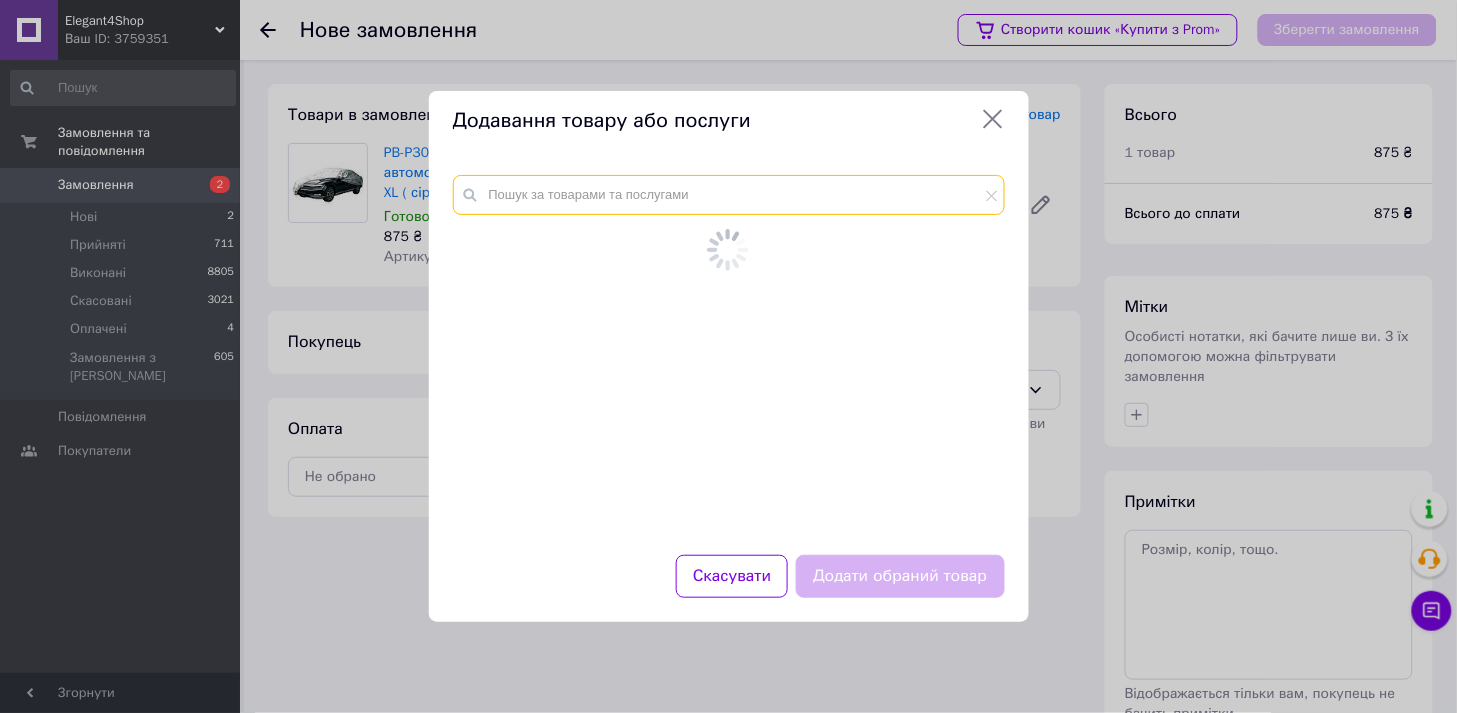 click at bounding box center (729, 195) 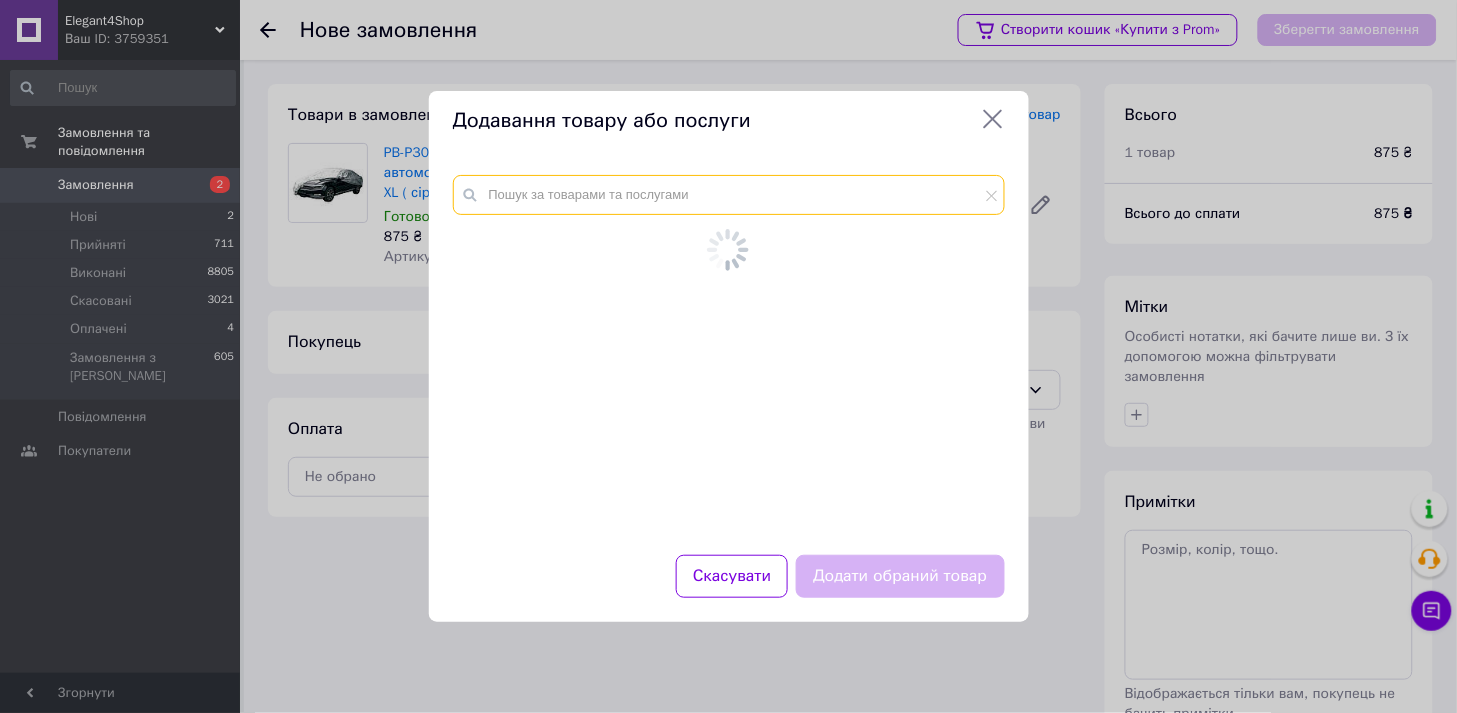 paste on "PJ-V30003" 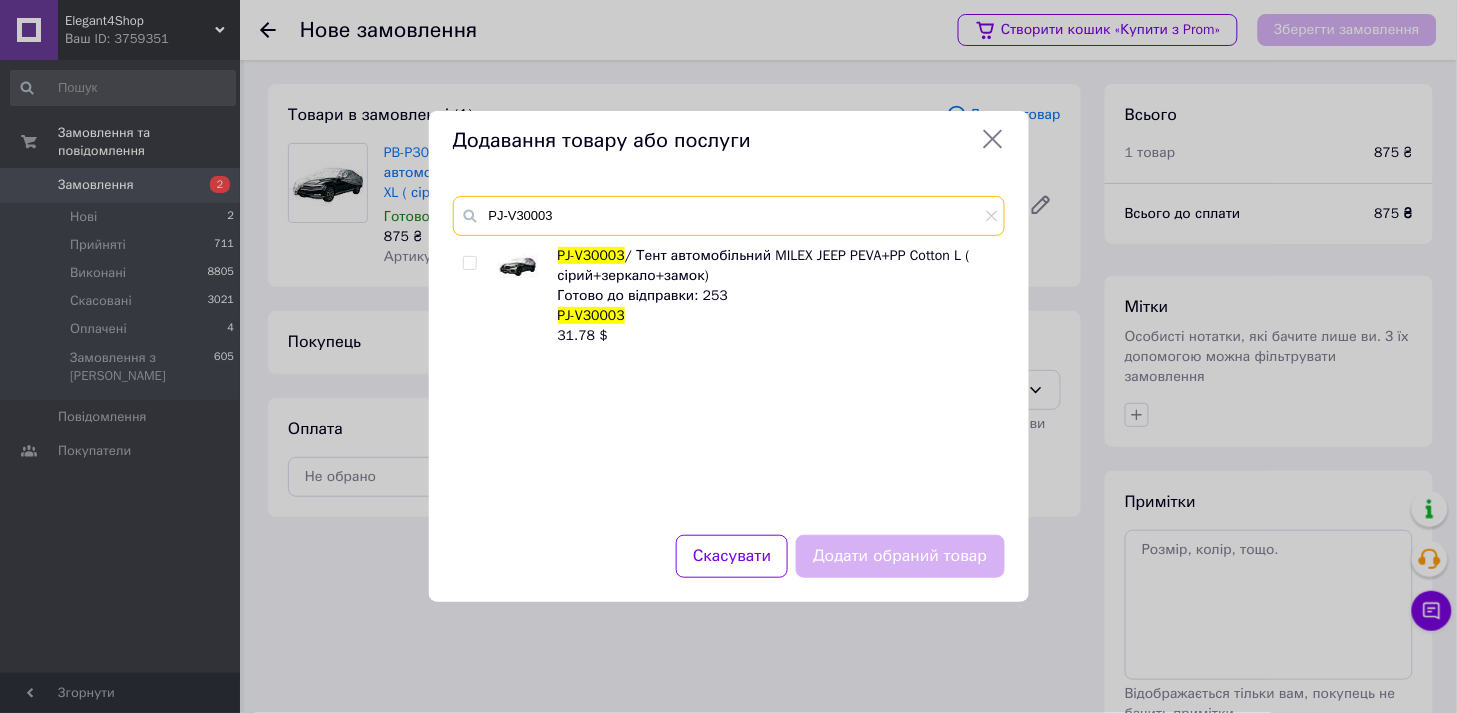 type on "PJ-V30003" 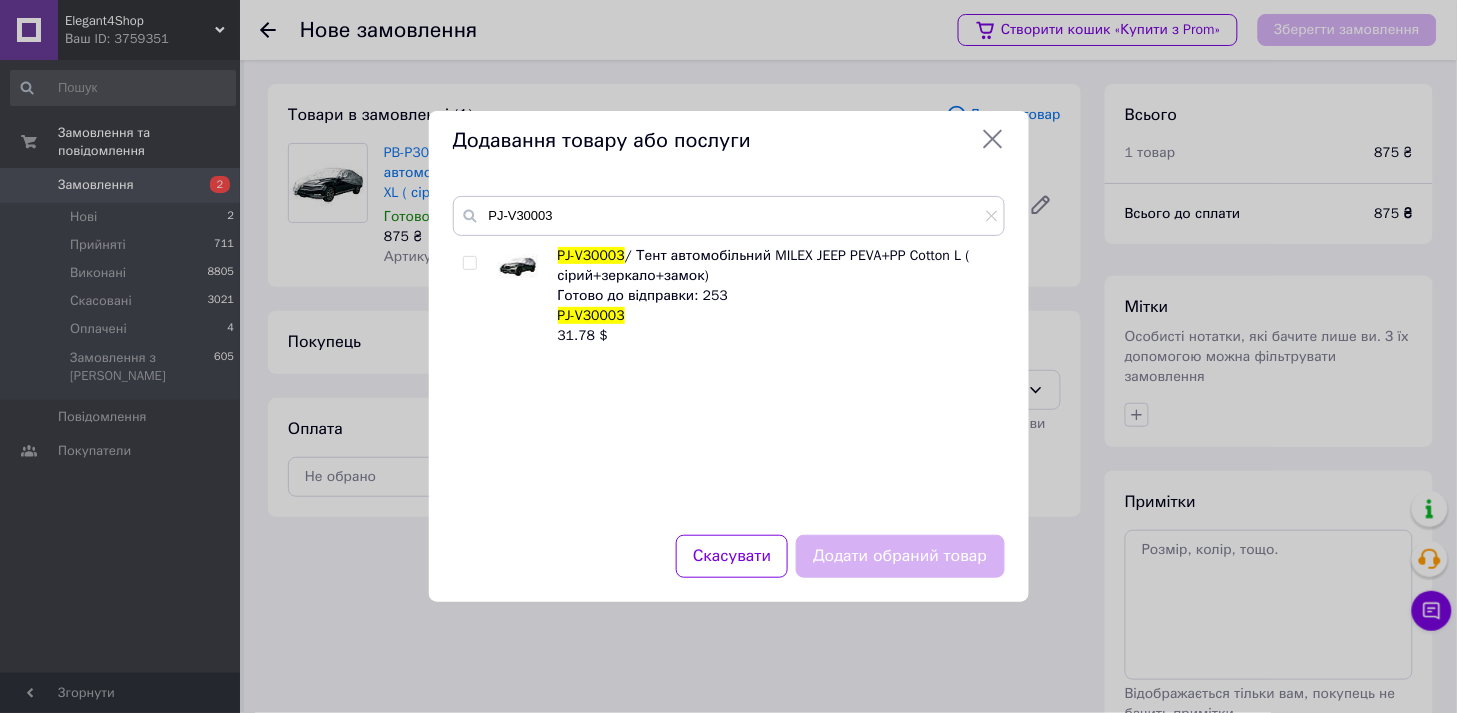 click at bounding box center (469, 263) 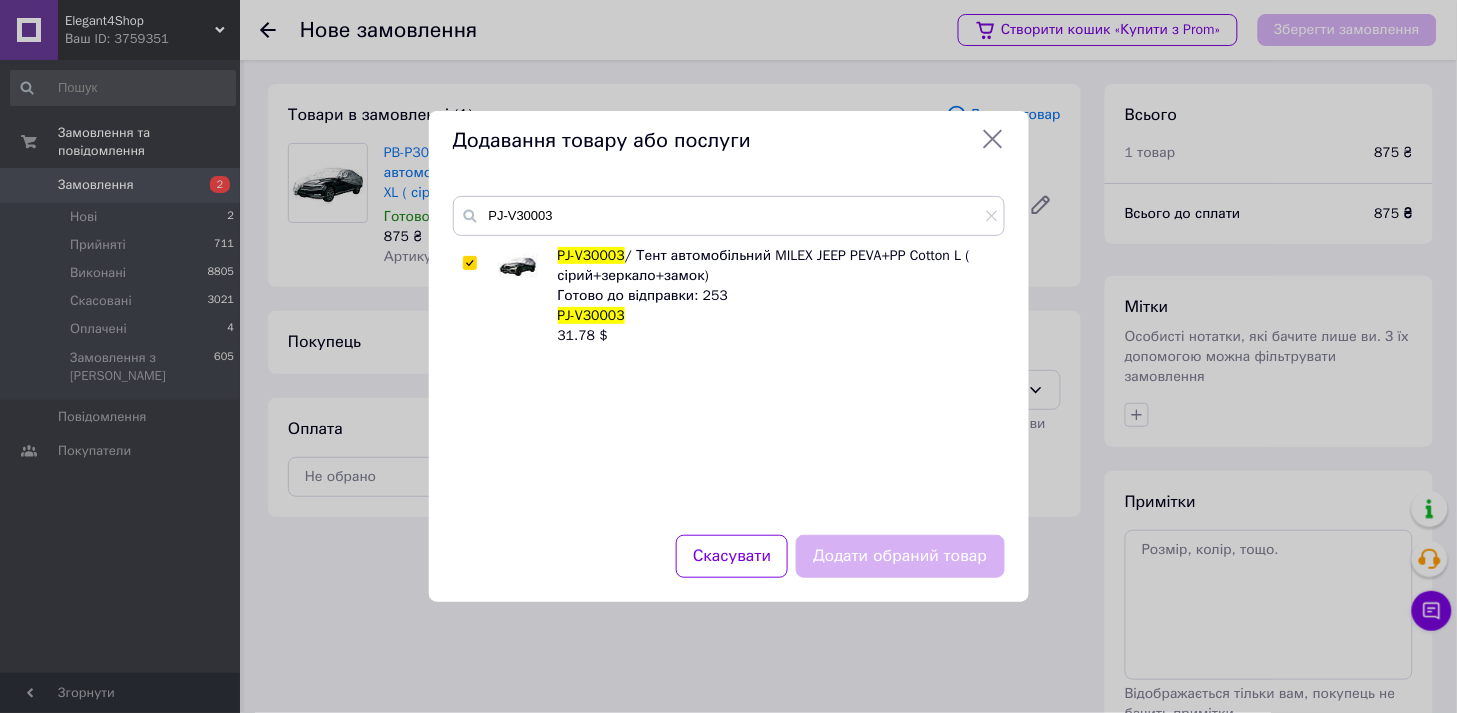 checkbox on "true" 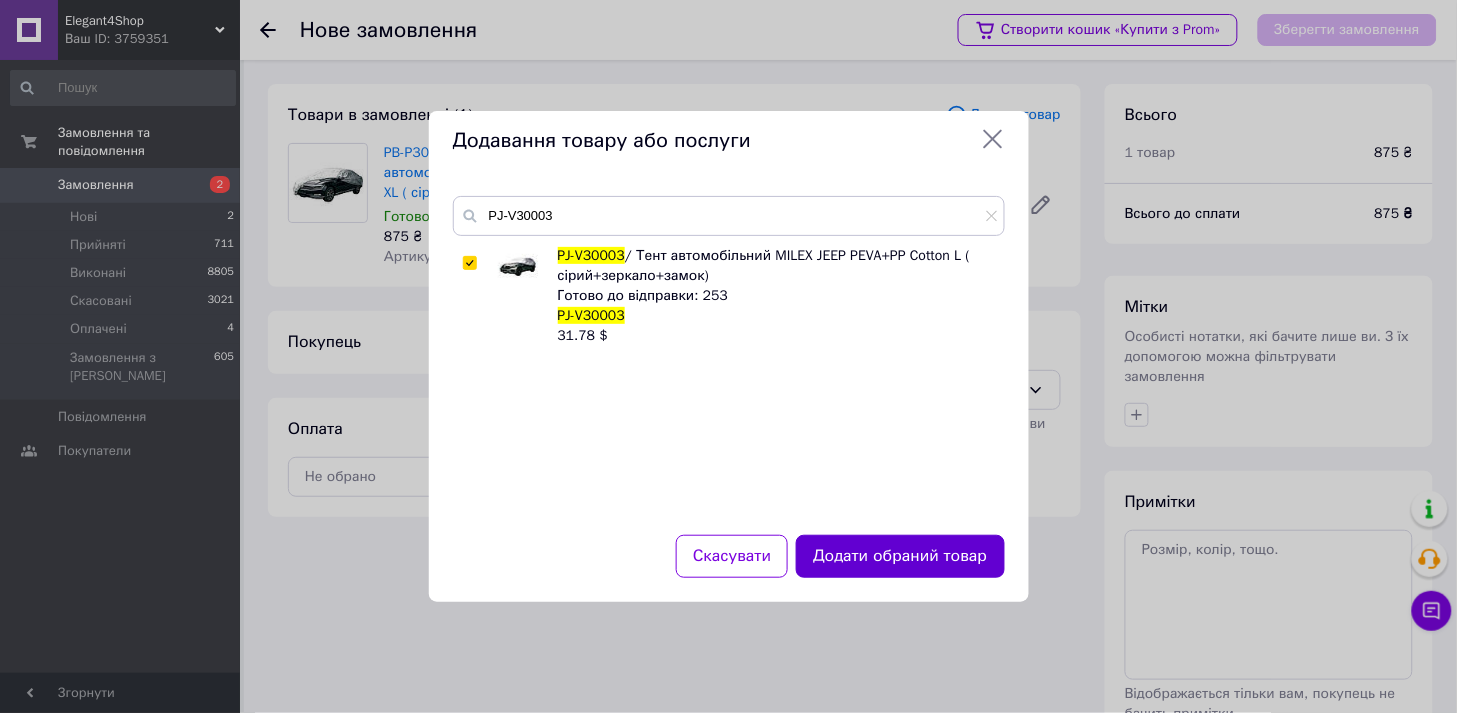 click on "Додати обраний товар" at bounding box center (900, 556) 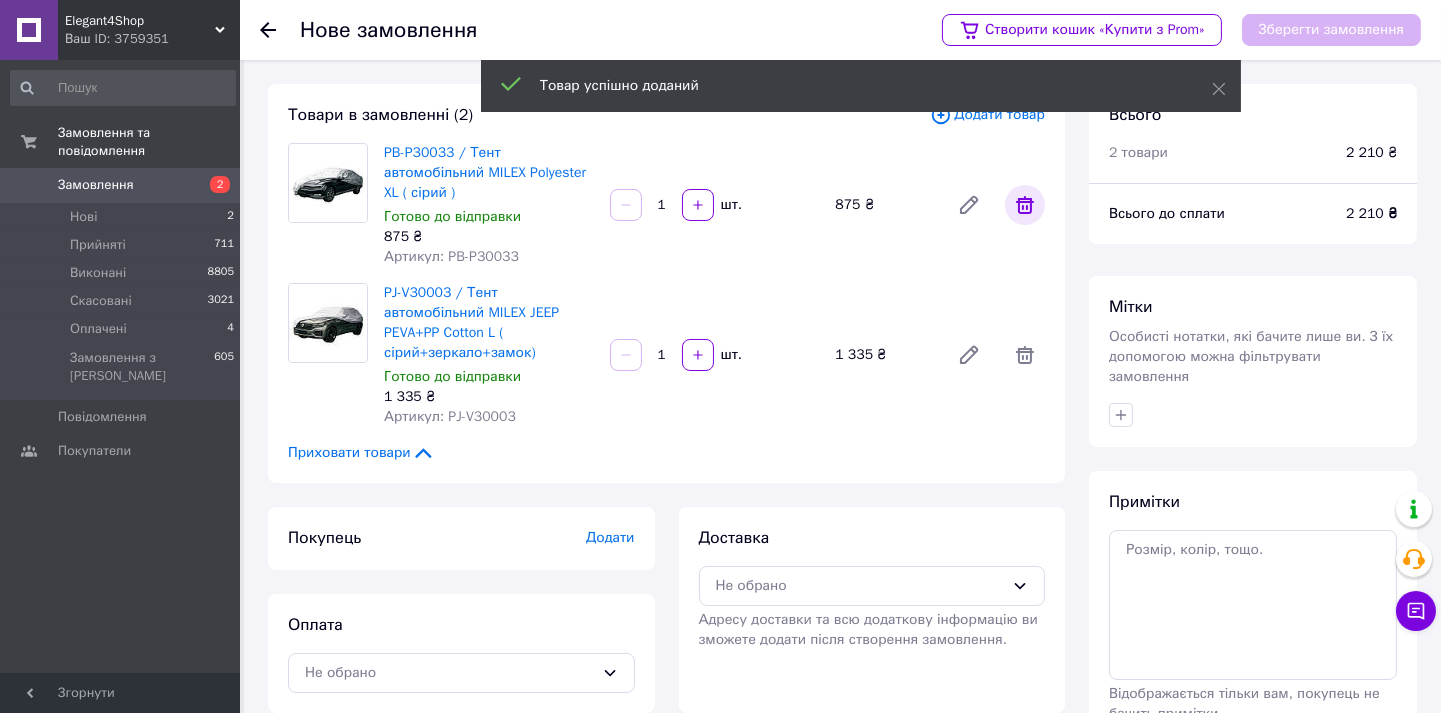 click 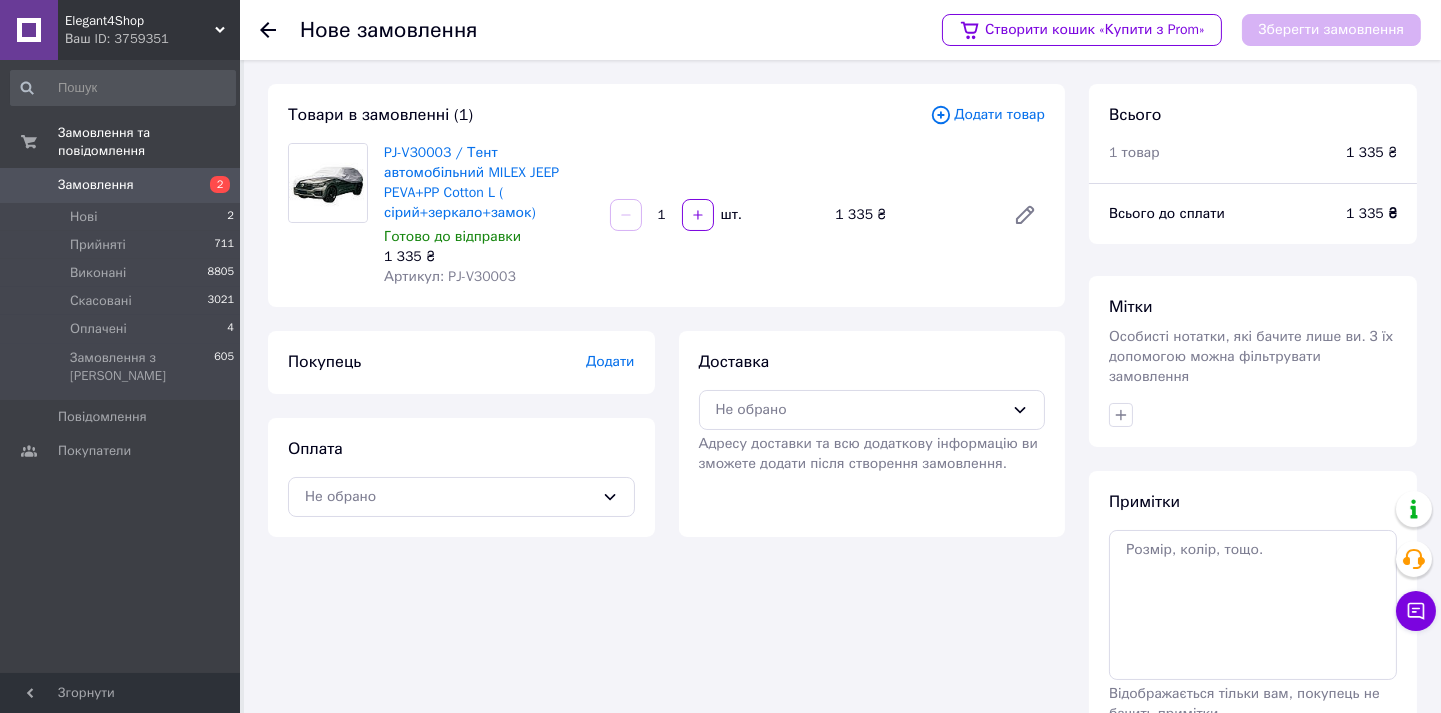 click on "Додати" at bounding box center (610, 361) 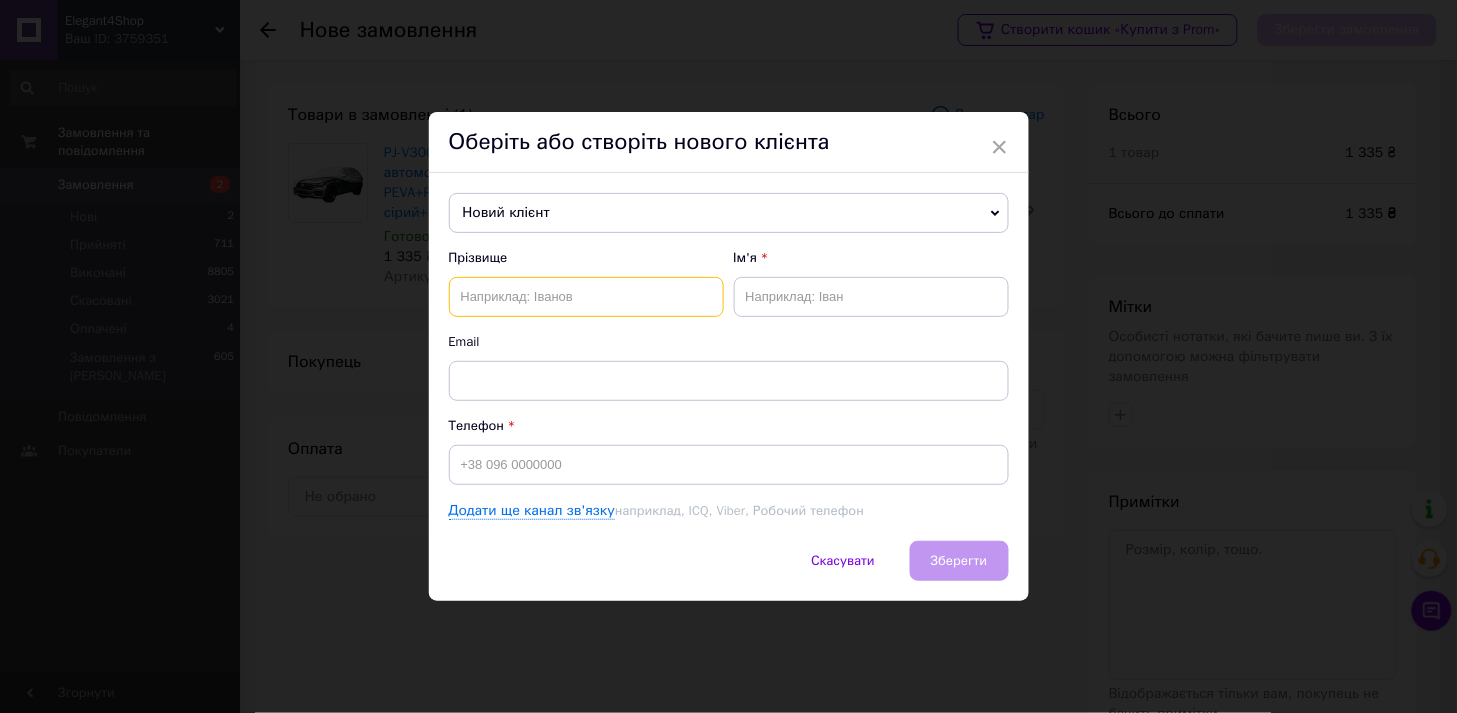 click at bounding box center (586, 297) 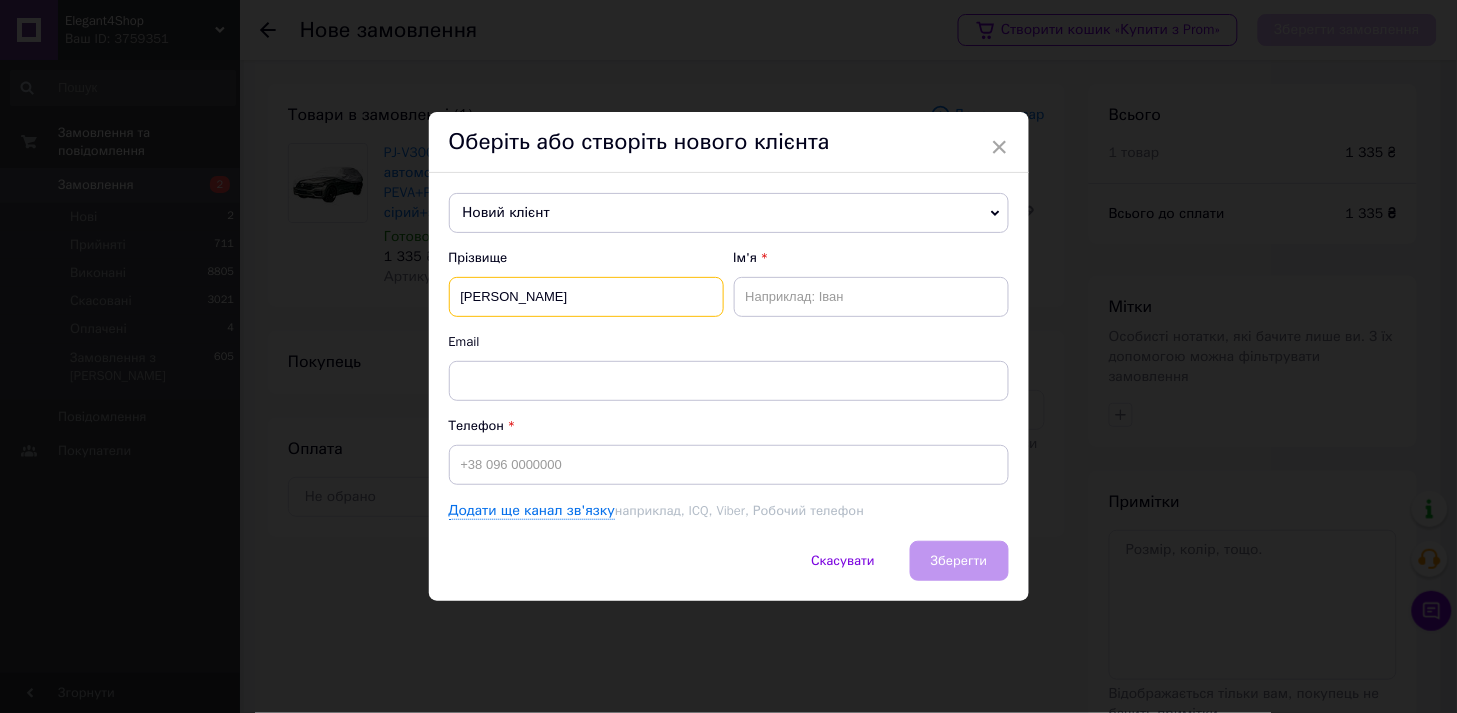 type on "[PERSON_NAME]" 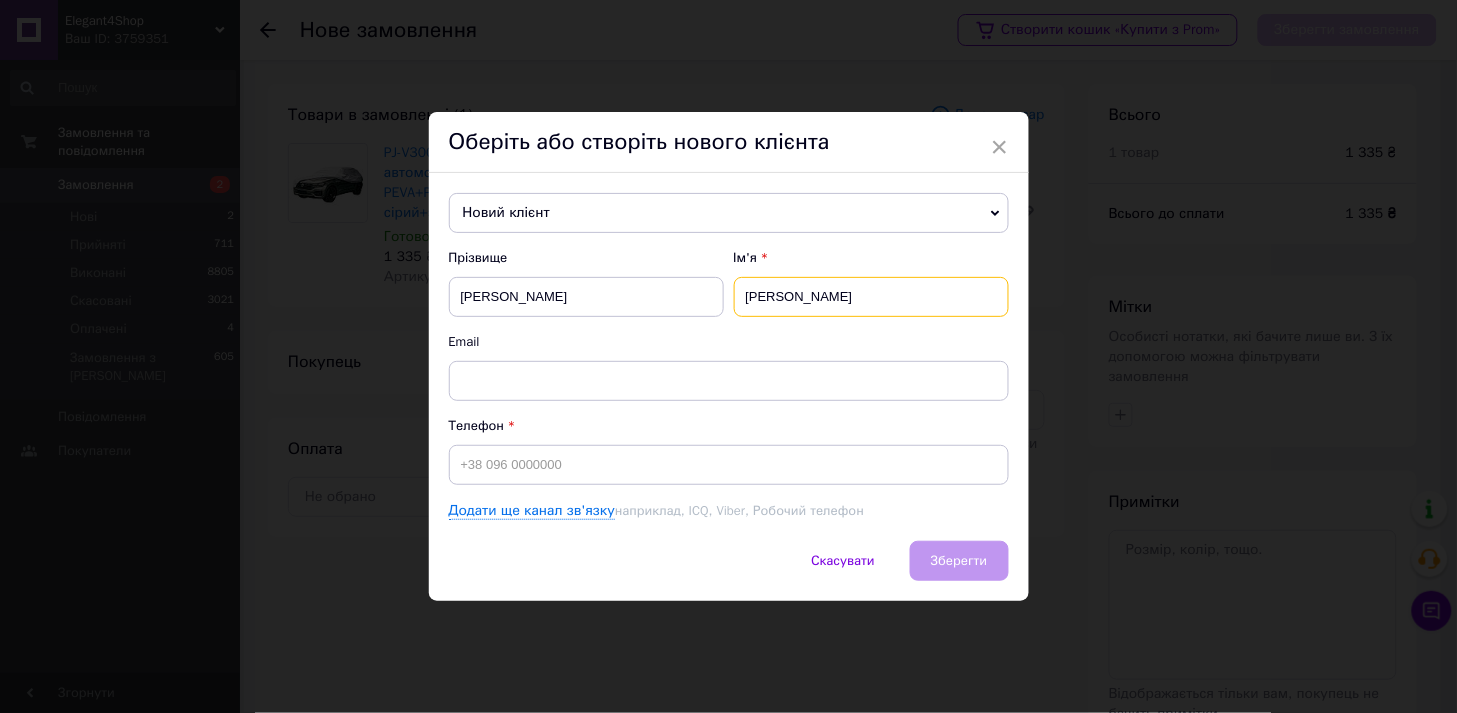 type on "[PERSON_NAME]" 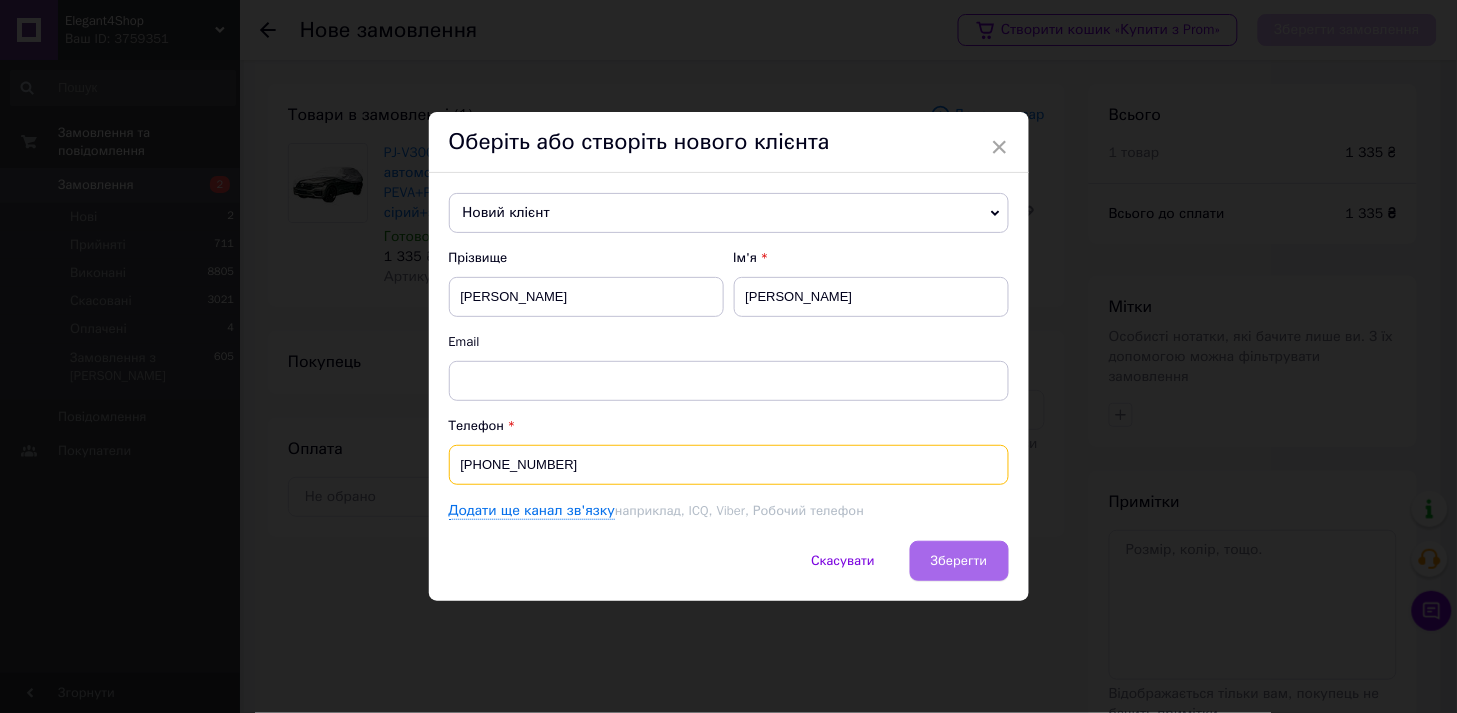 type on "[PHONE_NUMBER]" 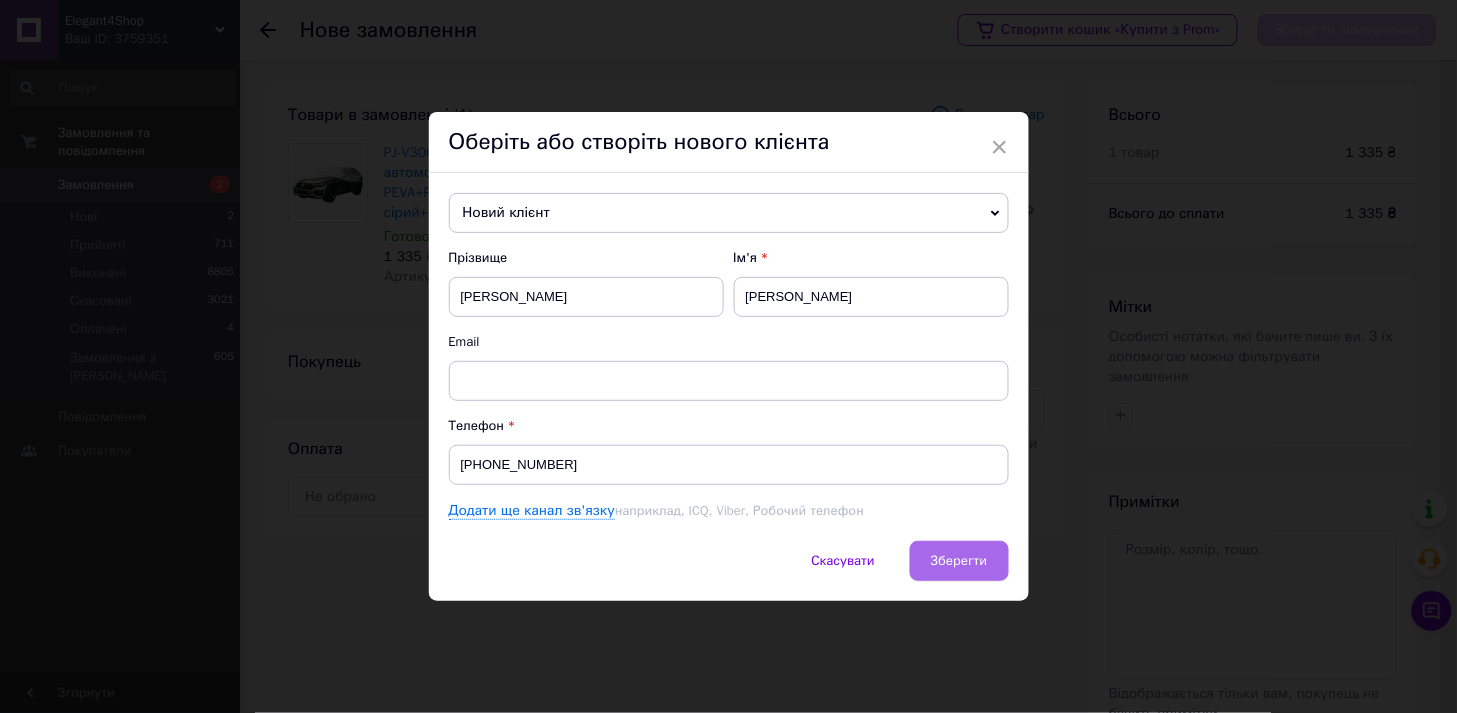 click on "Зберегти" at bounding box center (959, 560) 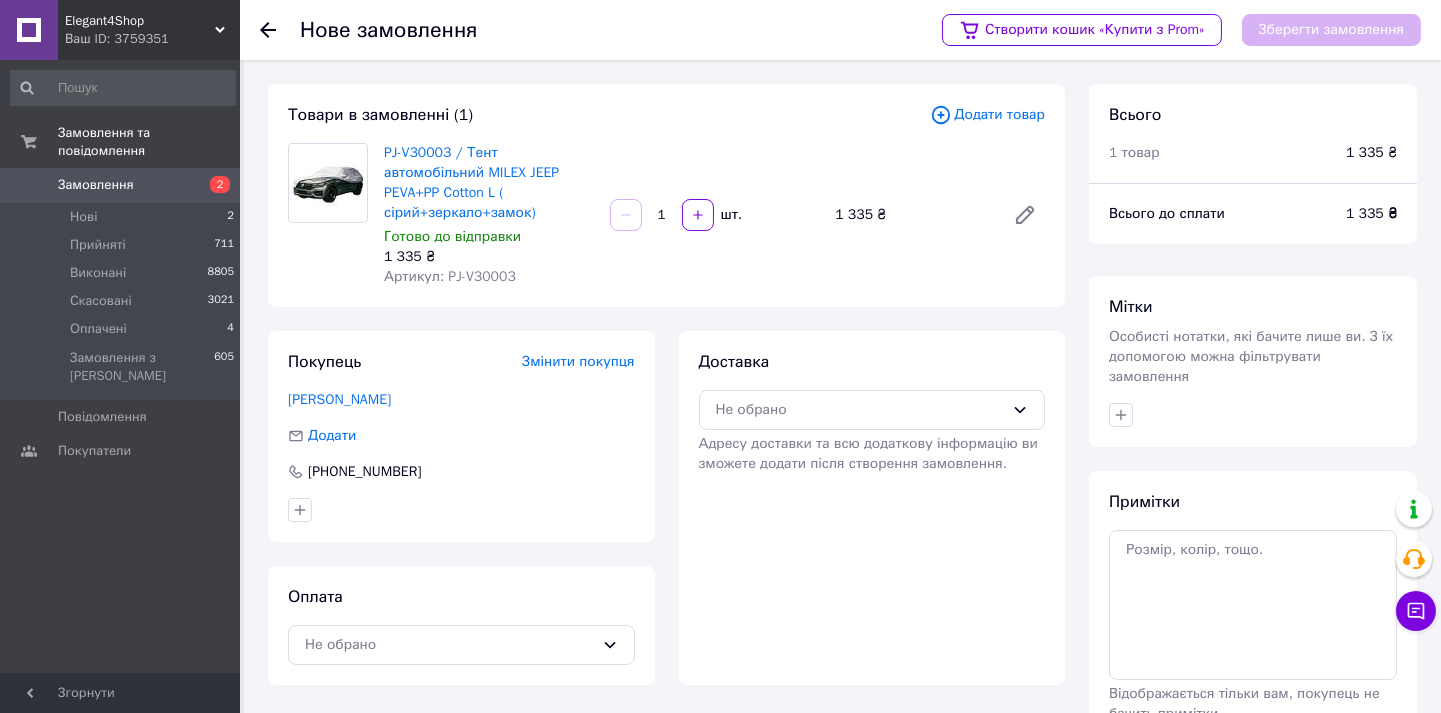 drag, startPoint x: 815, startPoint y: 393, endPoint x: 828, endPoint y: 410, distance: 21.400934 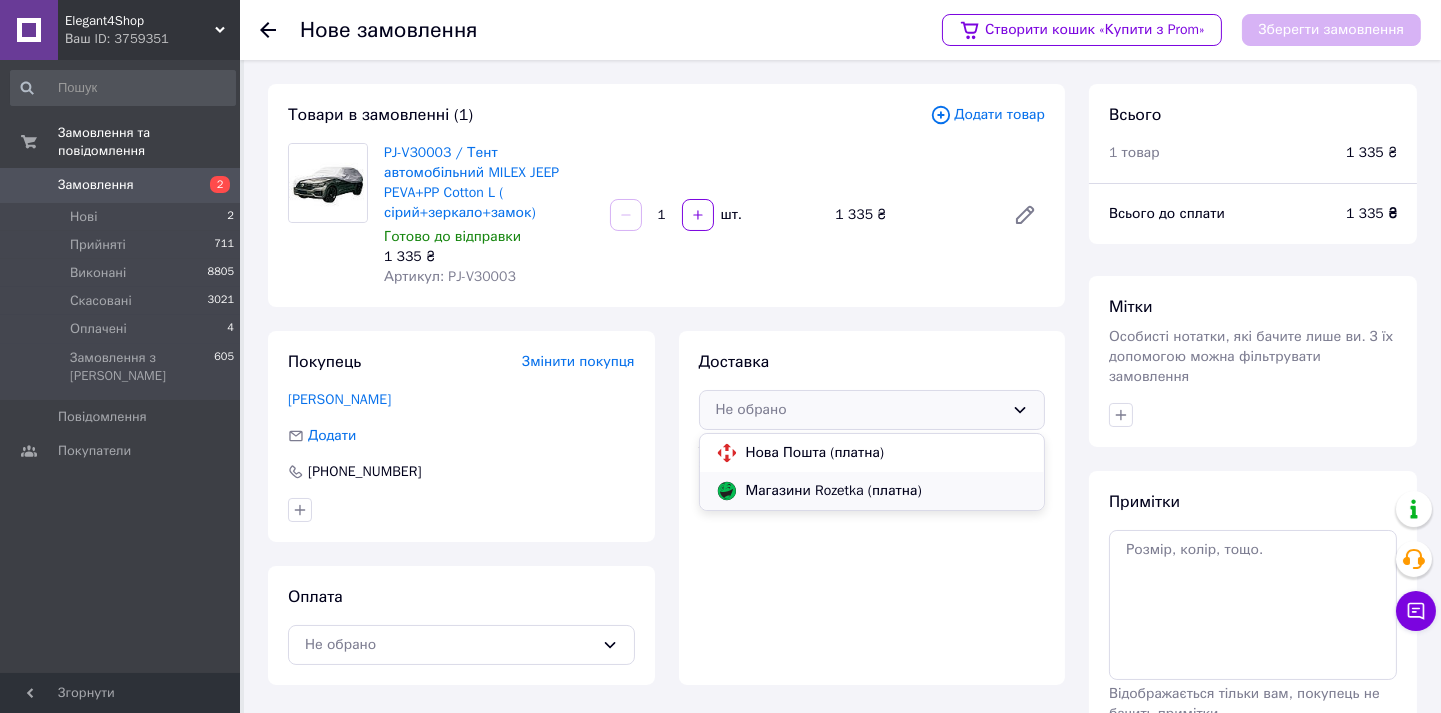 click on "Магазини Rozetka (платна)" at bounding box center [887, 491] 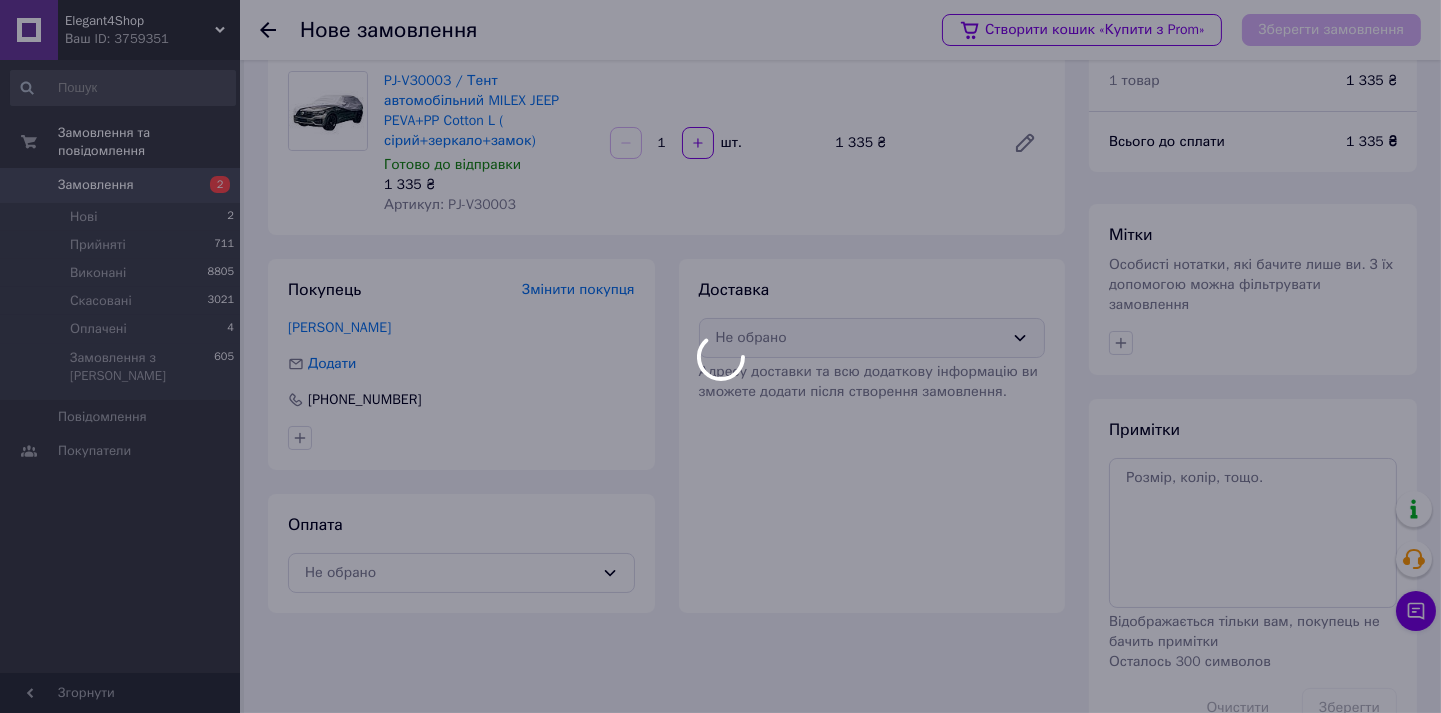 scroll, scrollTop: 111, scrollLeft: 0, axis: vertical 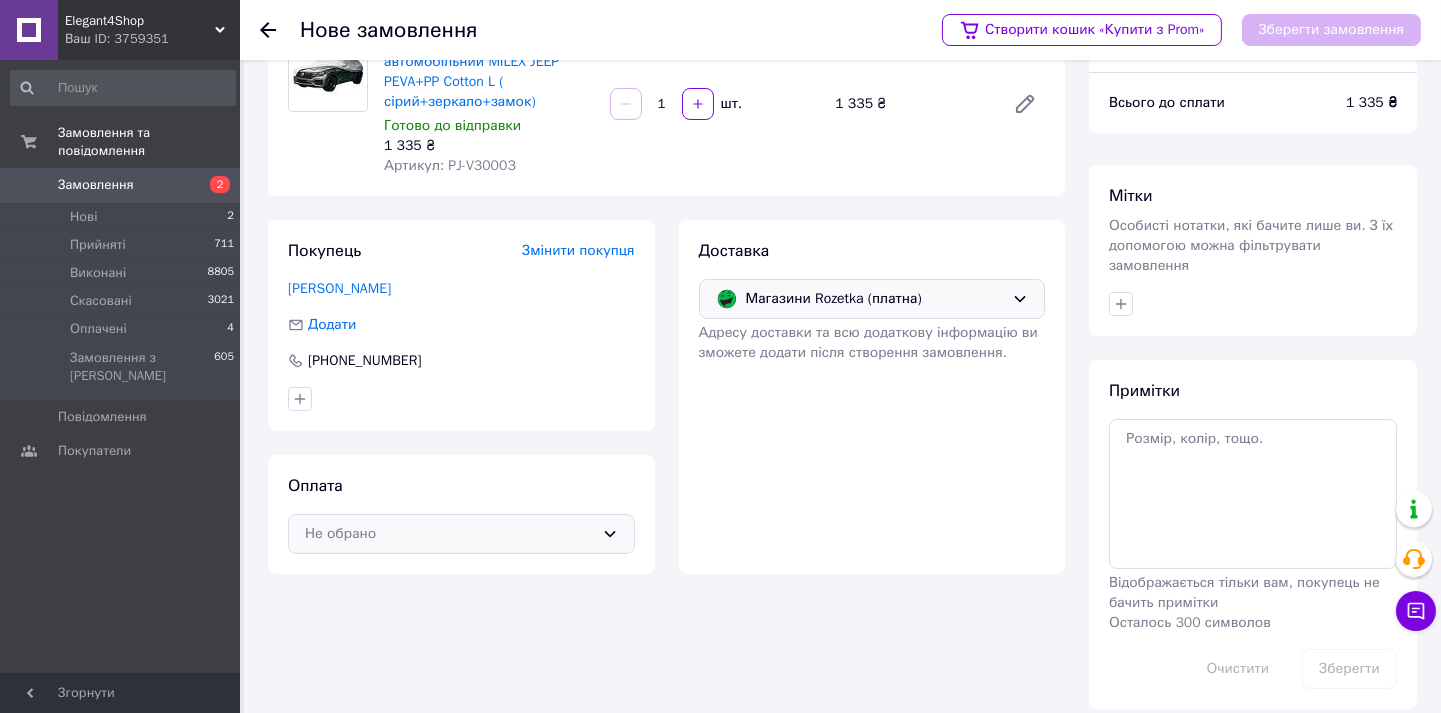 click on "Не обрано" at bounding box center [449, 534] 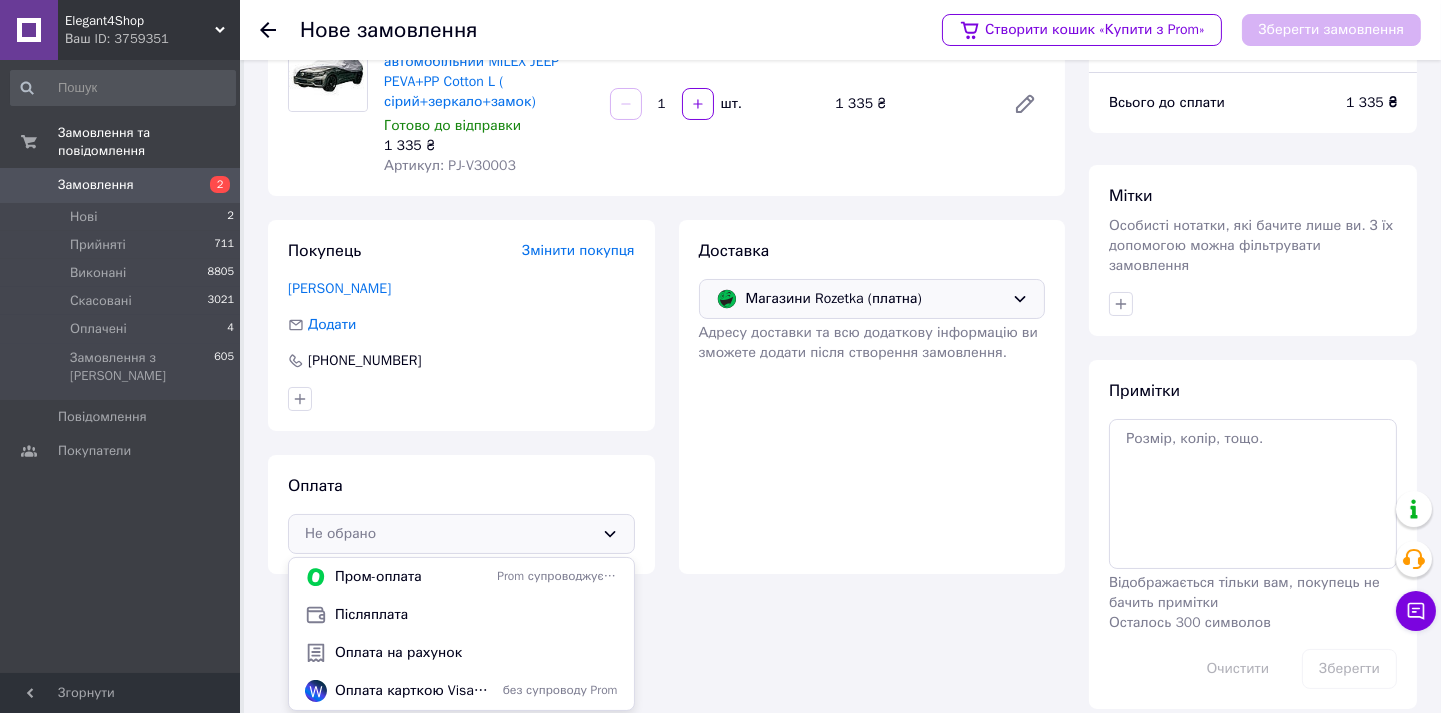 drag, startPoint x: 401, startPoint y: 601, endPoint x: 697, endPoint y: 565, distance: 298.18115 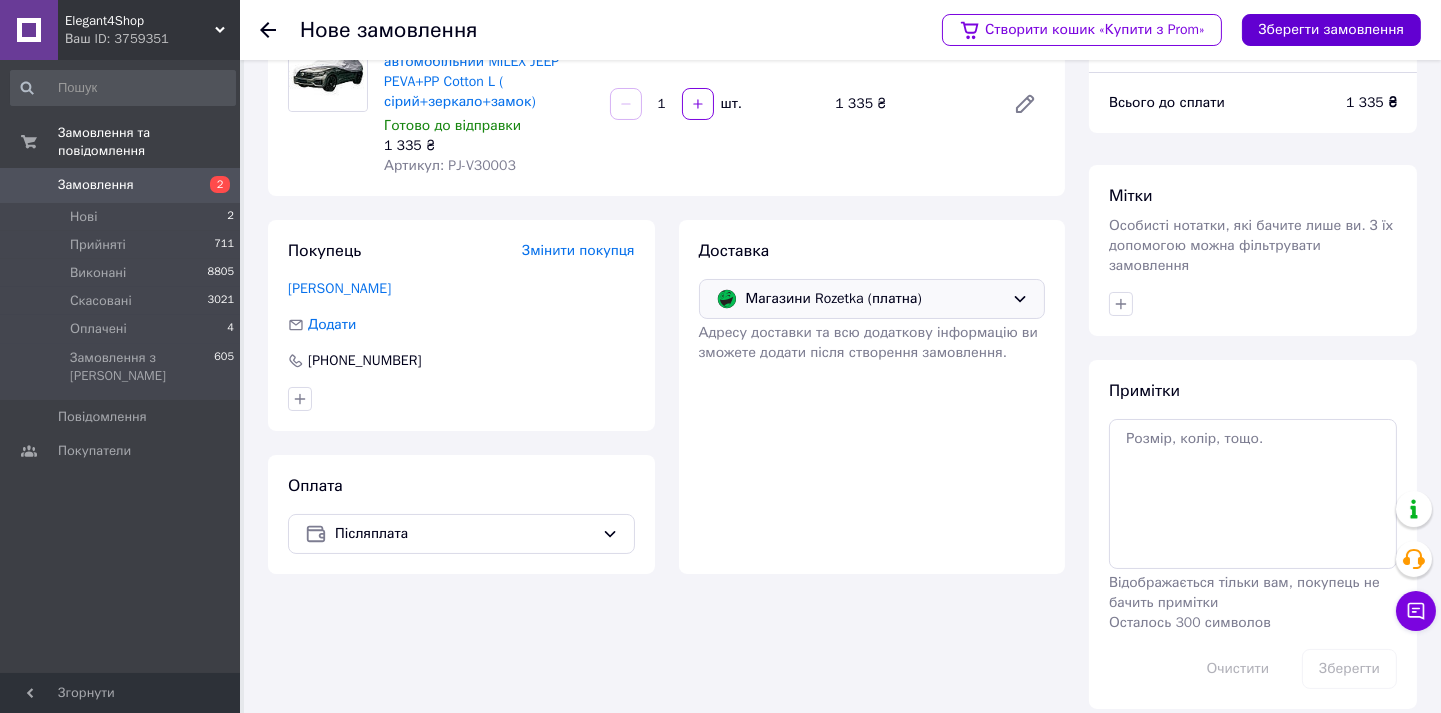 click on "Зберегти замовлення" at bounding box center [1331, 30] 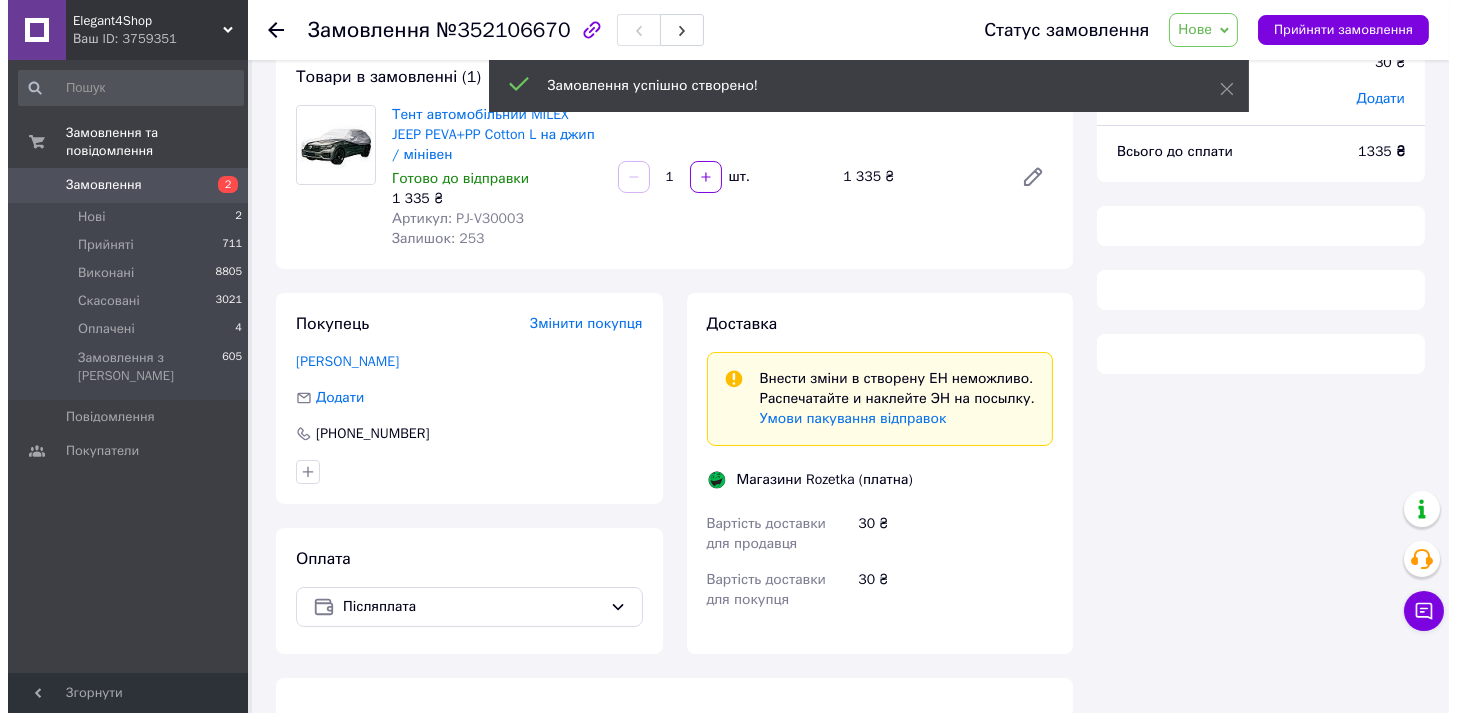 scroll, scrollTop: 174, scrollLeft: 0, axis: vertical 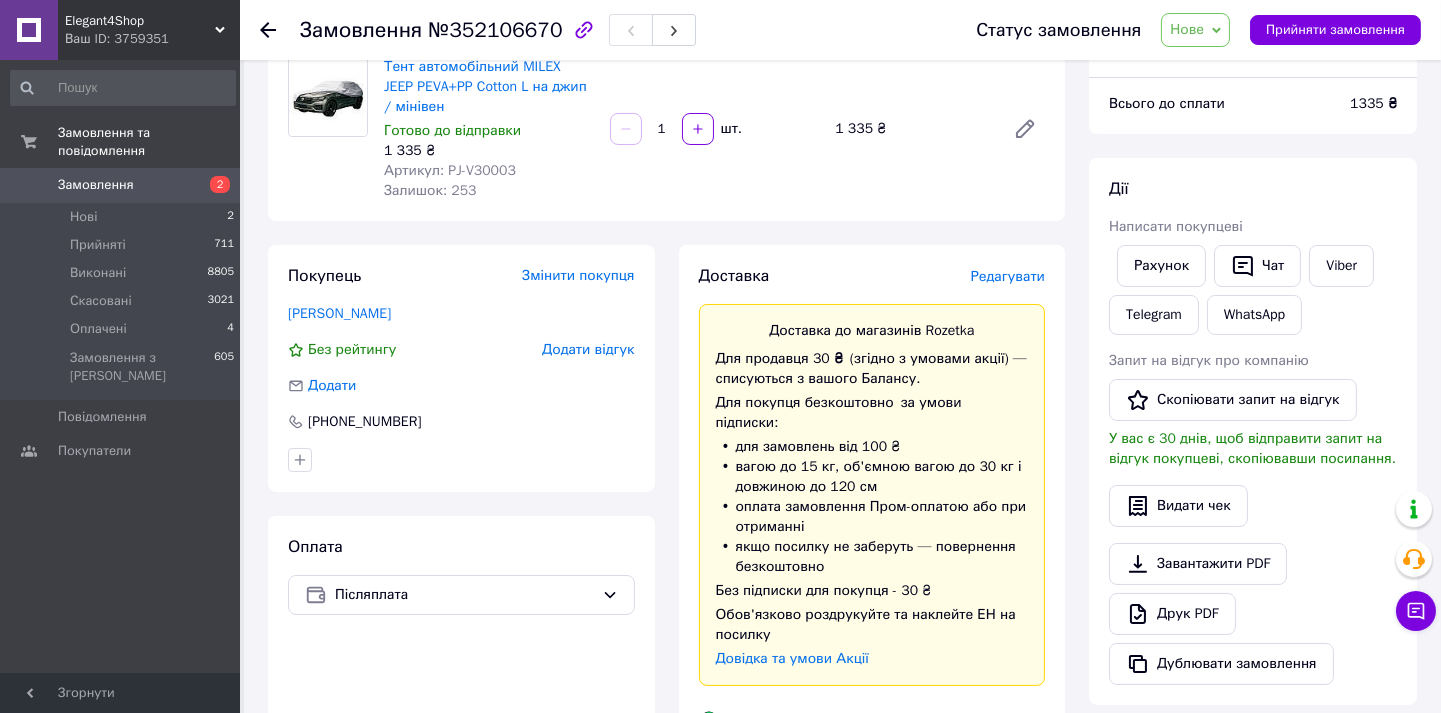 click on "Редагувати" at bounding box center (1008, 276) 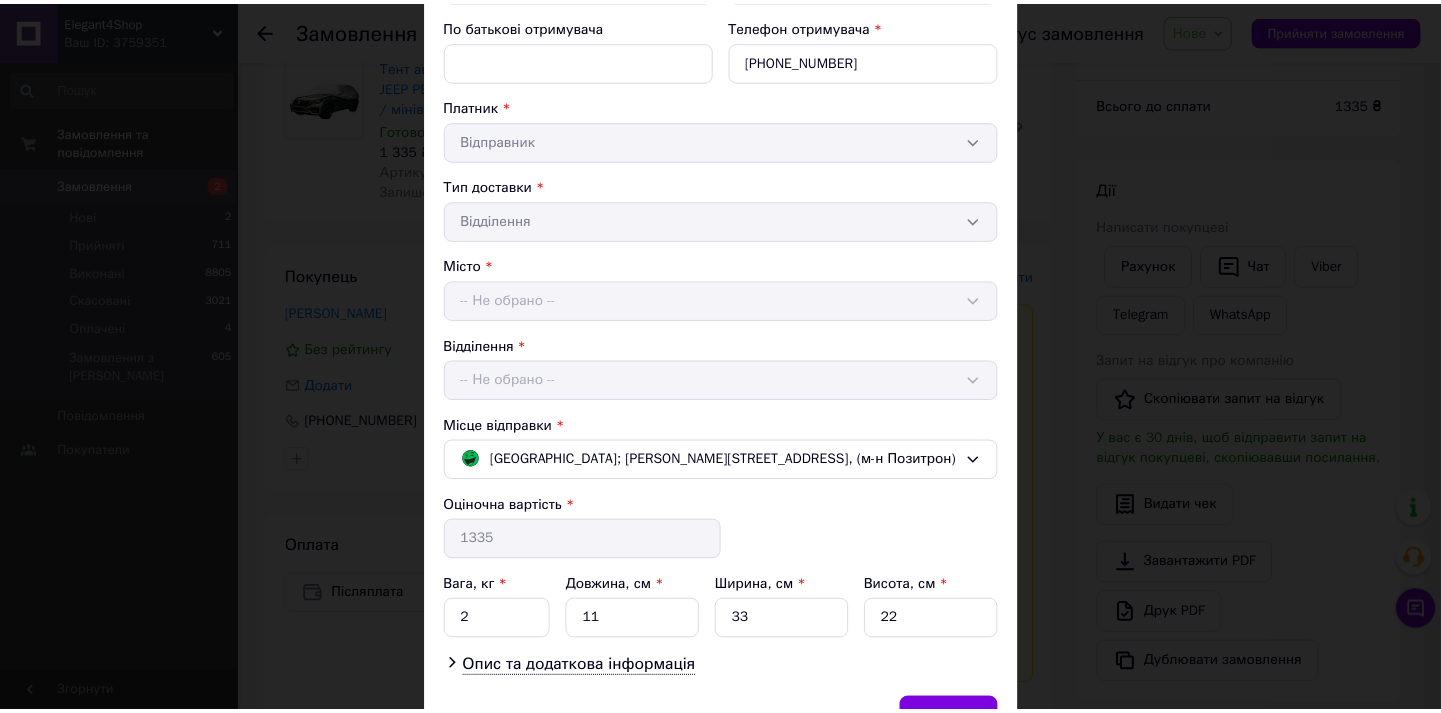 scroll, scrollTop: 412, scrollLeft: 0, axis: vertical 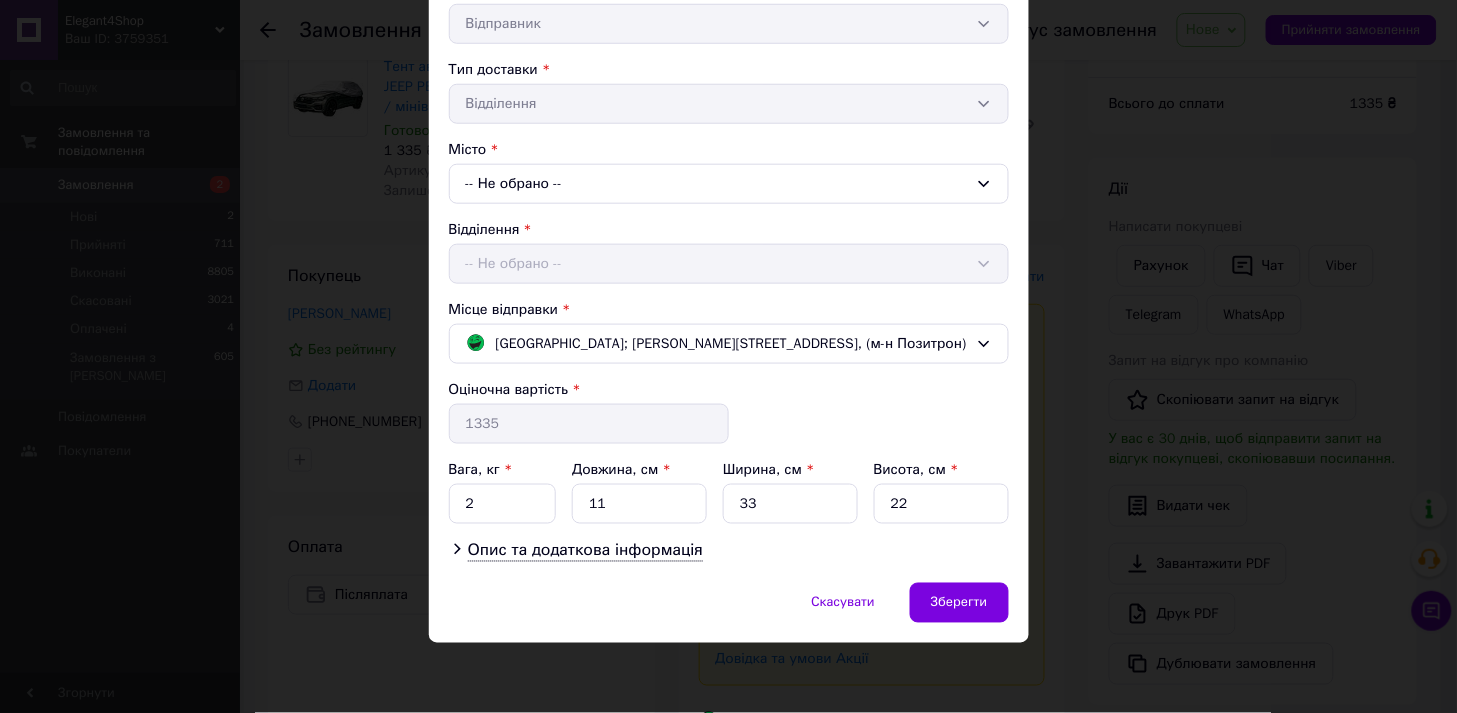 click on "-- Не обрано --" at bounding box center (729, 184) 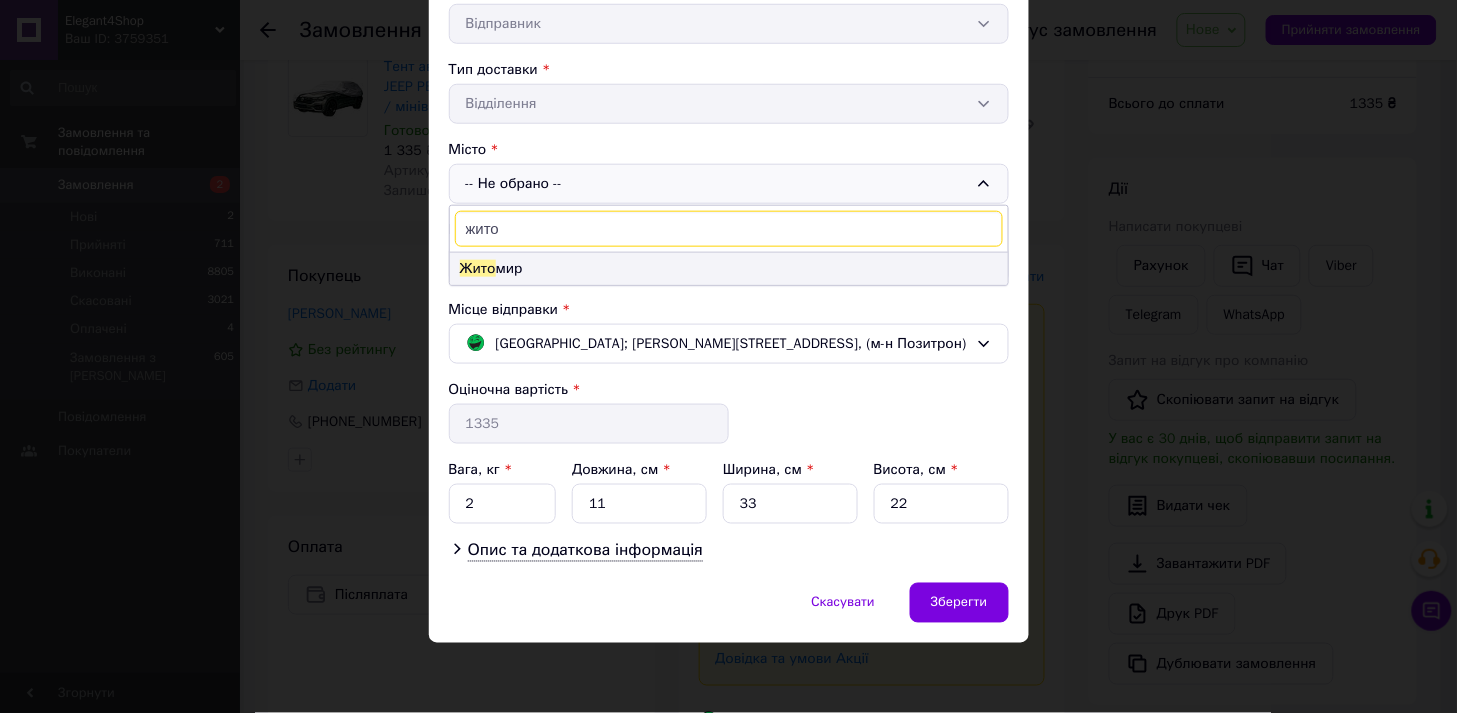 type on "жито" 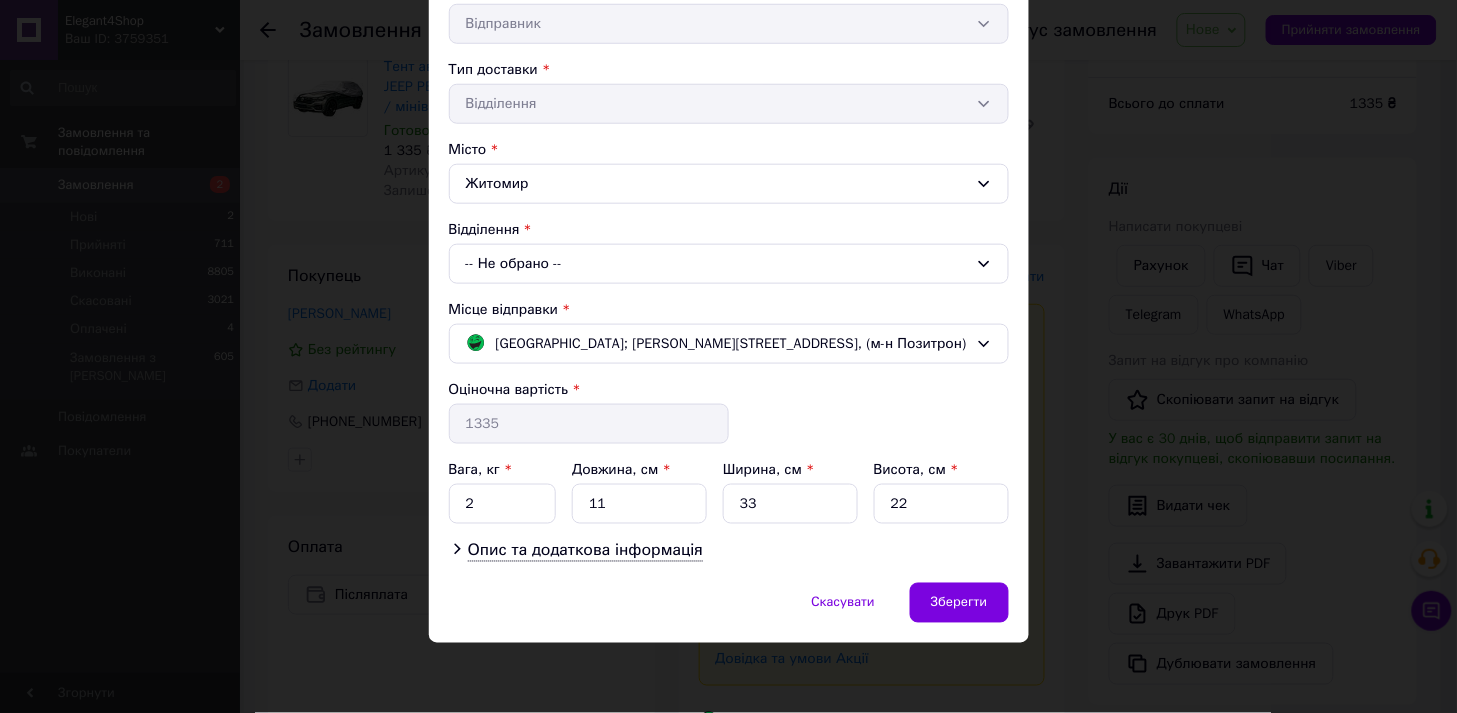 click on "-- Не обрано --" at bounding box center [729, 264] 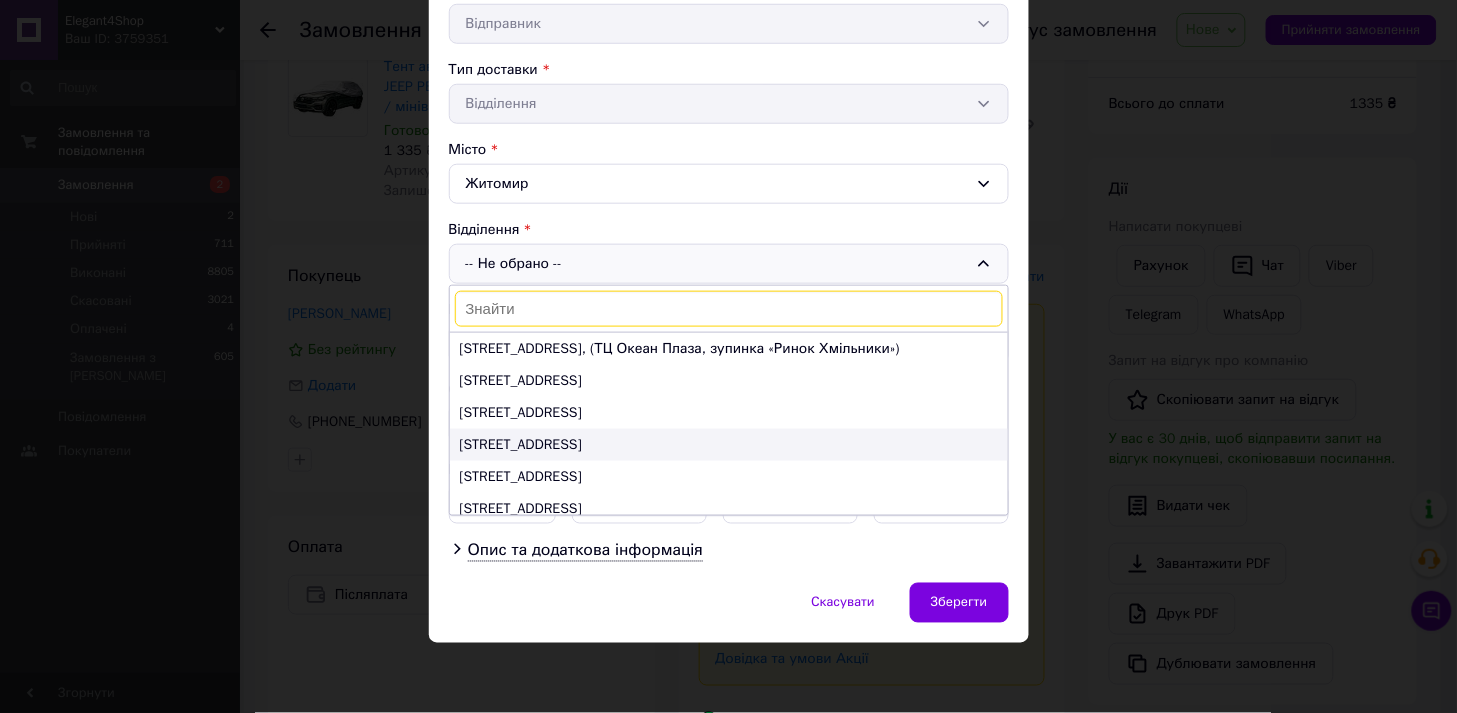 click on "[STREET_ADDRESS]" at bounding box center [729, 445] 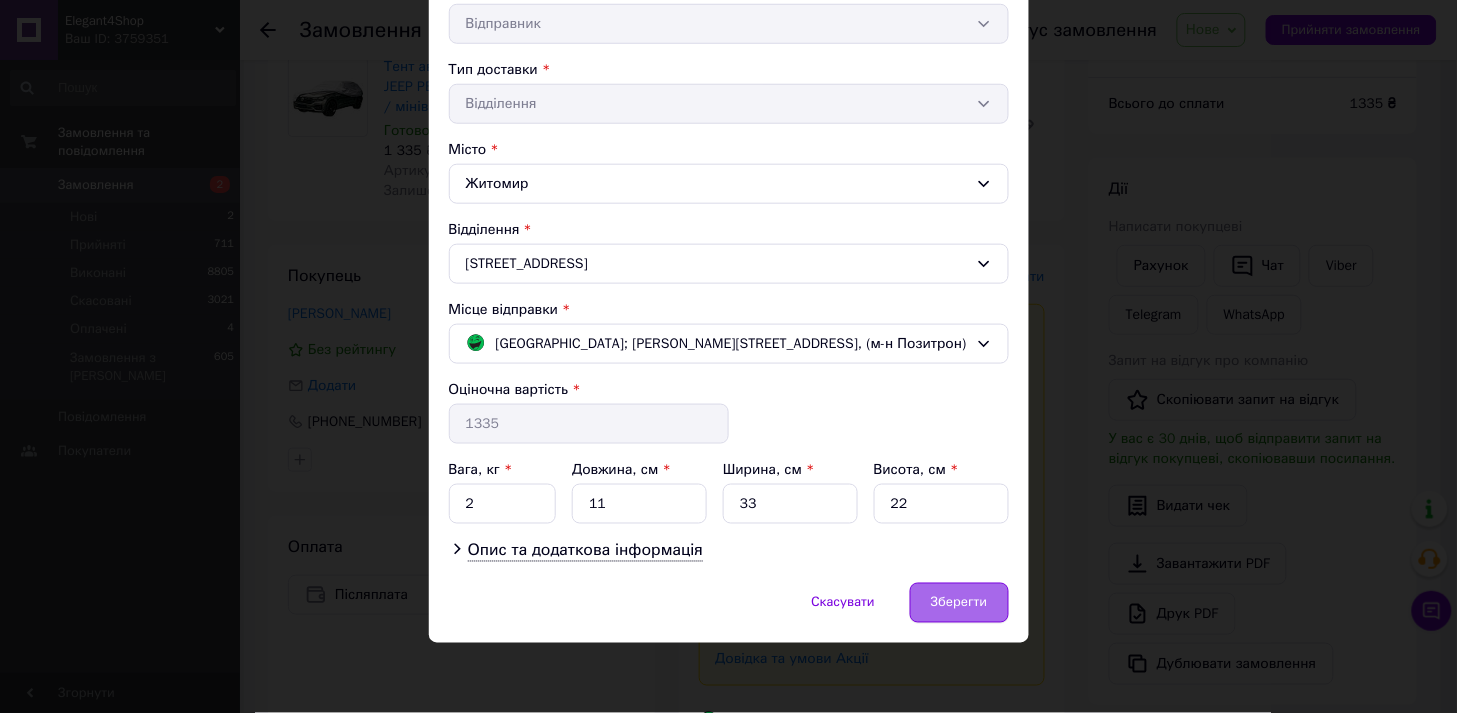 click on "Зберегти" at bounding box center [959, 603] 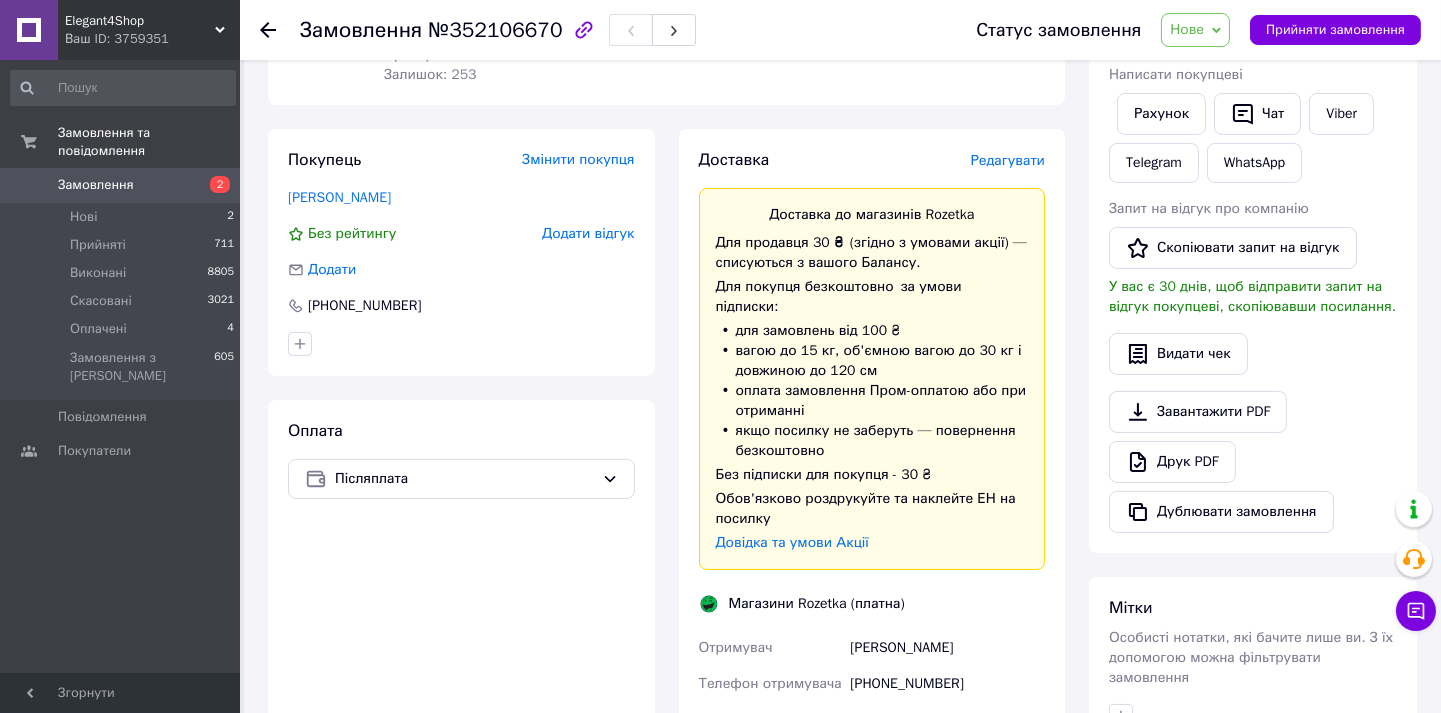 scroll, scrollTop: 396, scrollLeft: 0, axis: vertical 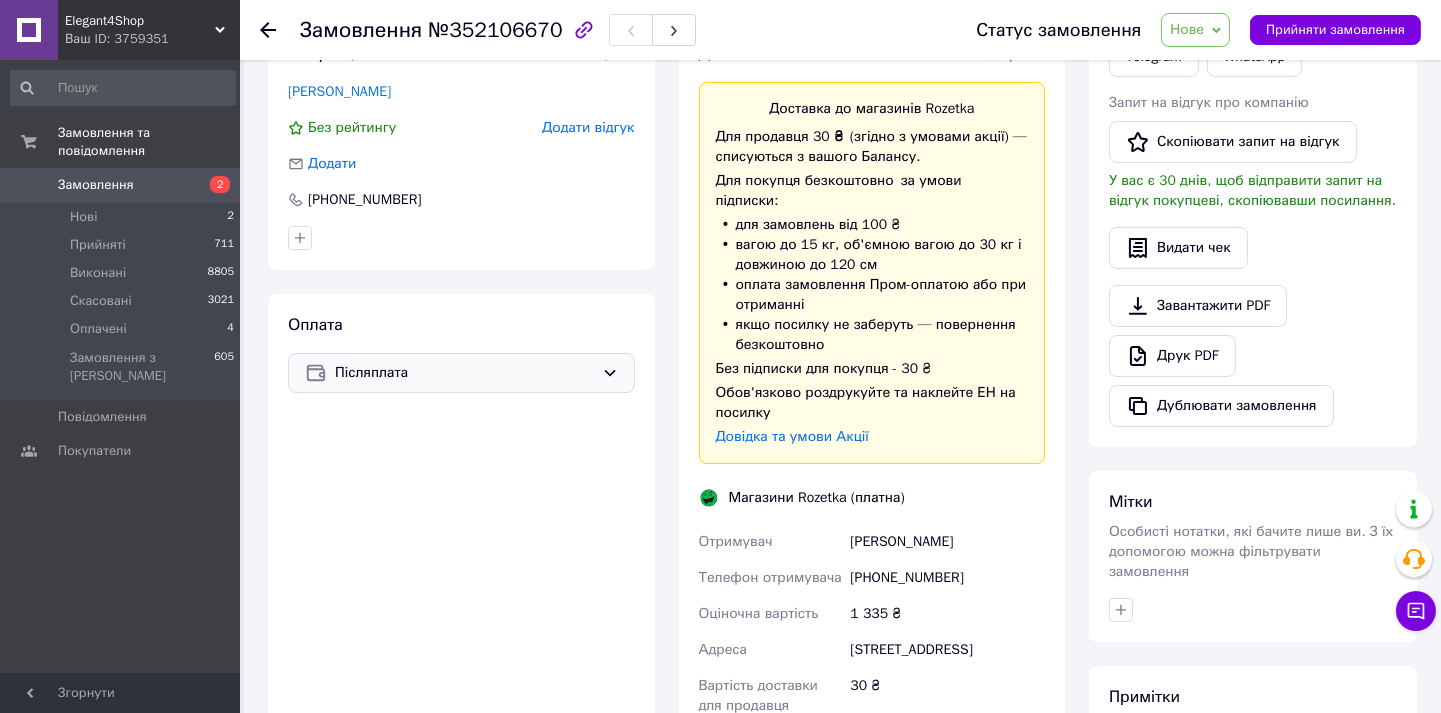 click on "Післяплата" at bounding box center (464, 373) 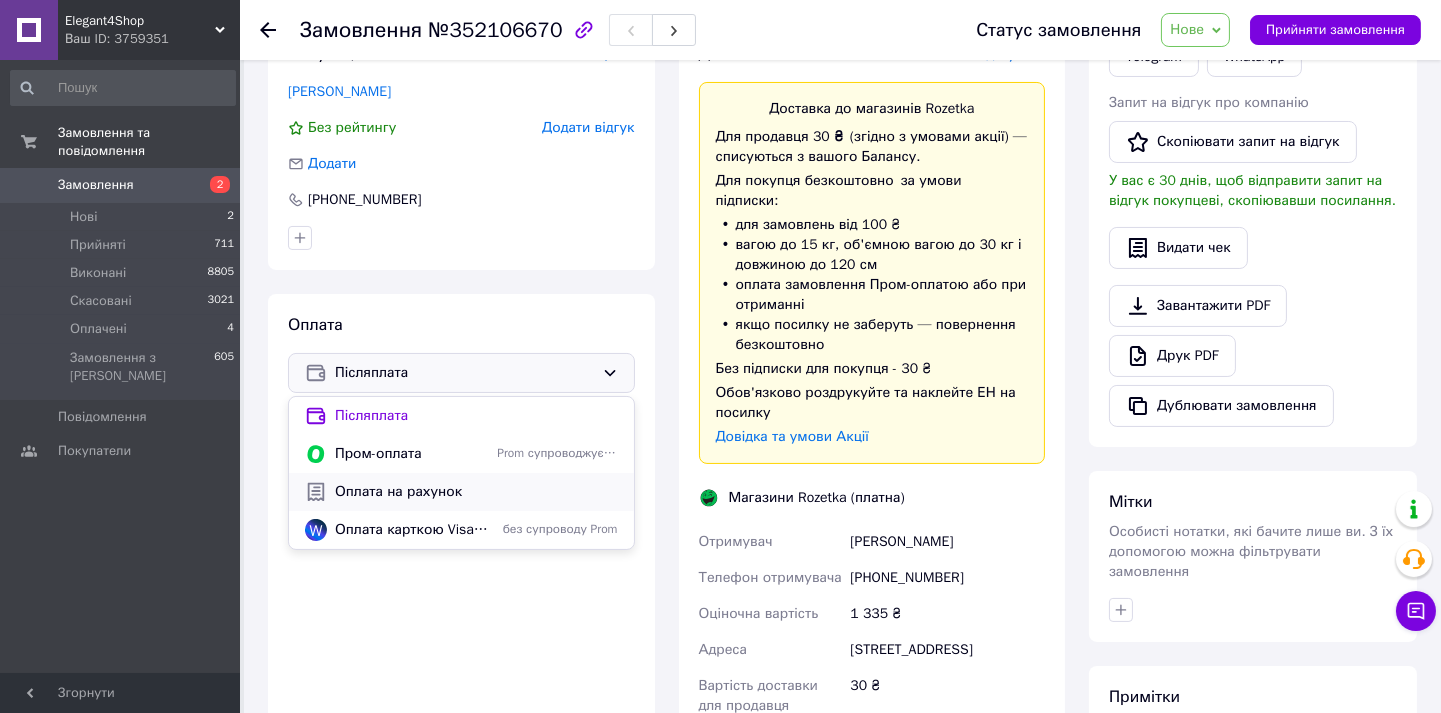 click on "Оплата на рахунок" at bounding box center (476, 492) 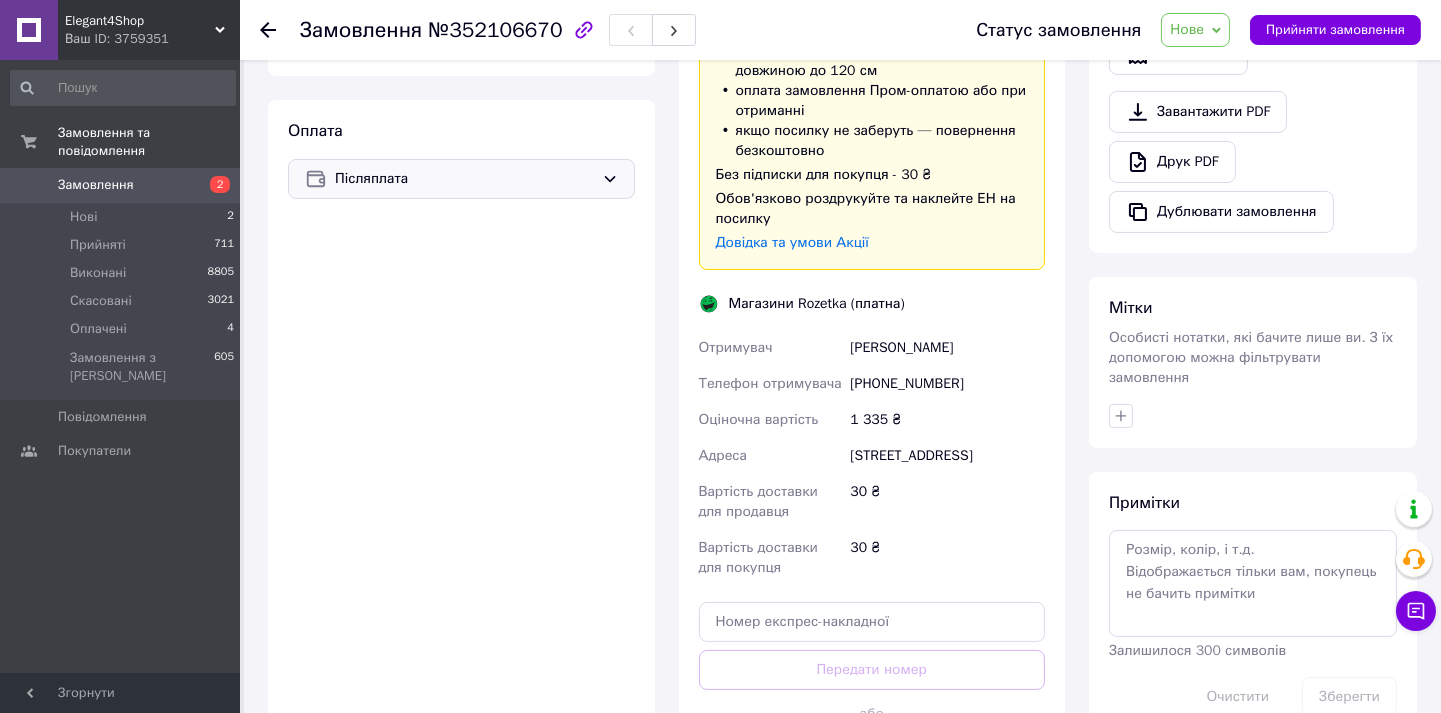 scroll, scrollTop: 841, scrollLeft: 0, axis: vertical 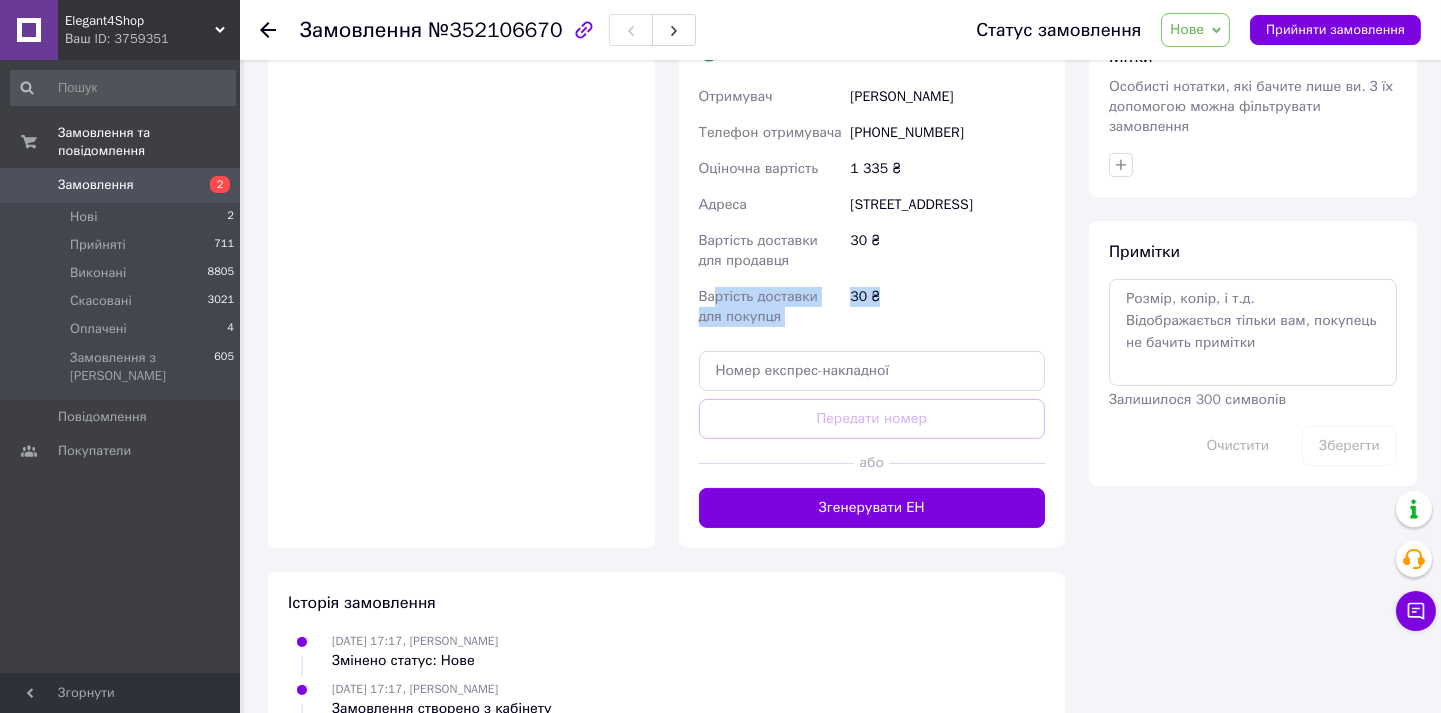 drag, startPoint x: 711, startPoint y: 294, endPoint x: 895, endPoint y: 310, distance: 184.69434 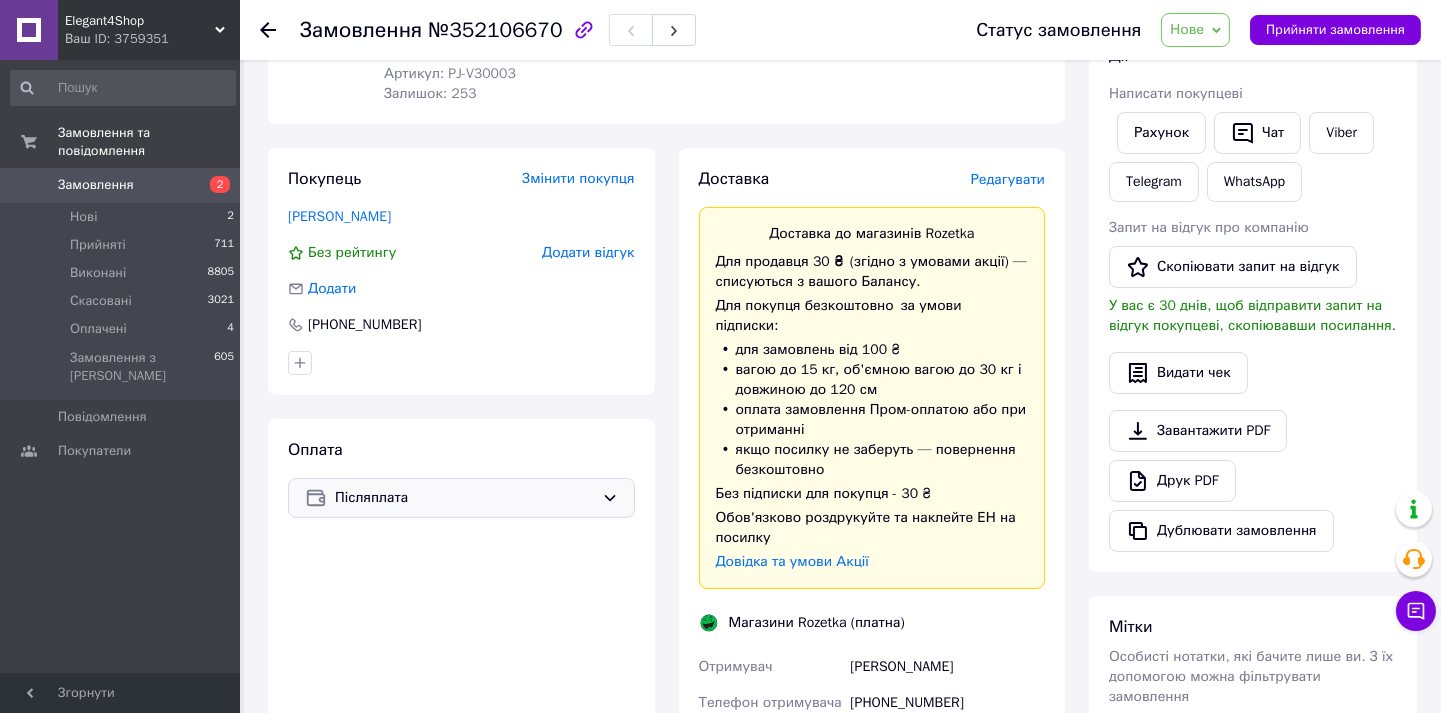 scroll, scrollTop: 285, scrollLeft: 0, axis: vertical 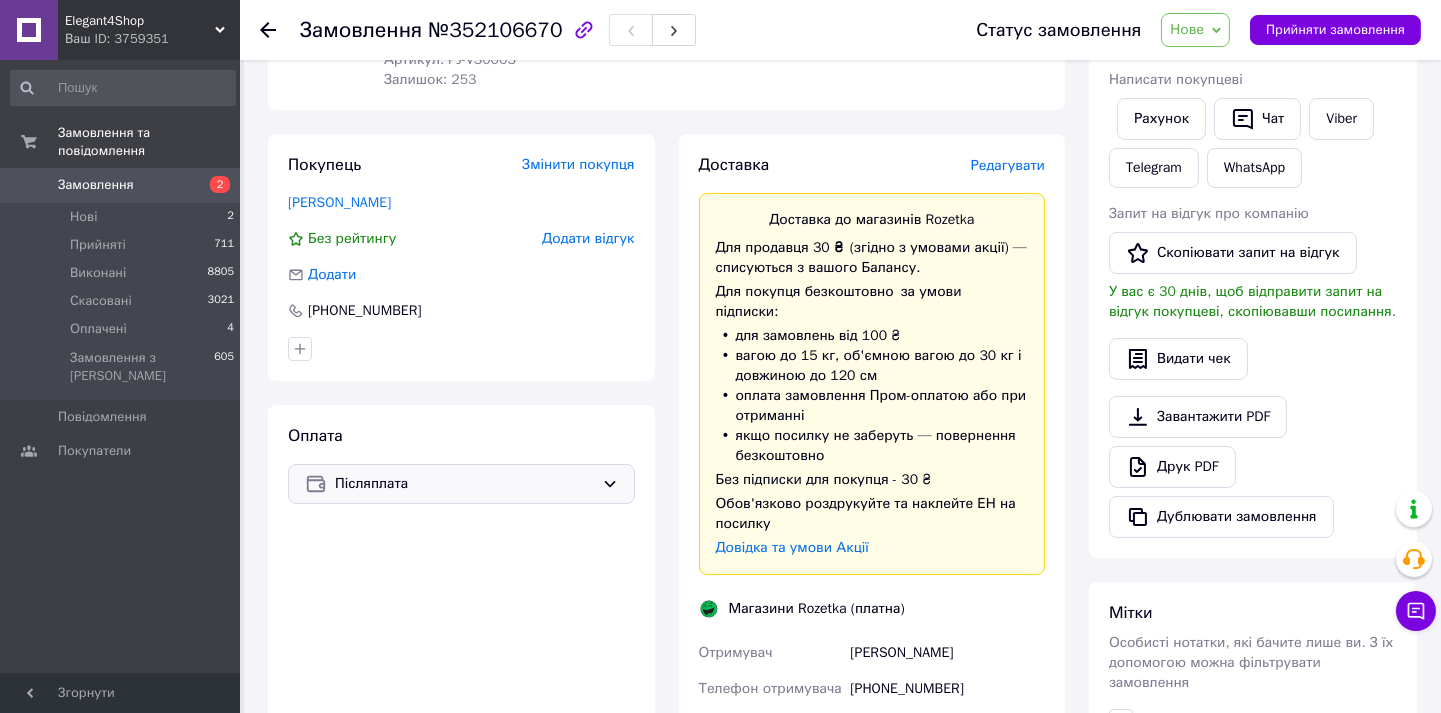 click on "Післяплата" at bounding box center (464, 484) 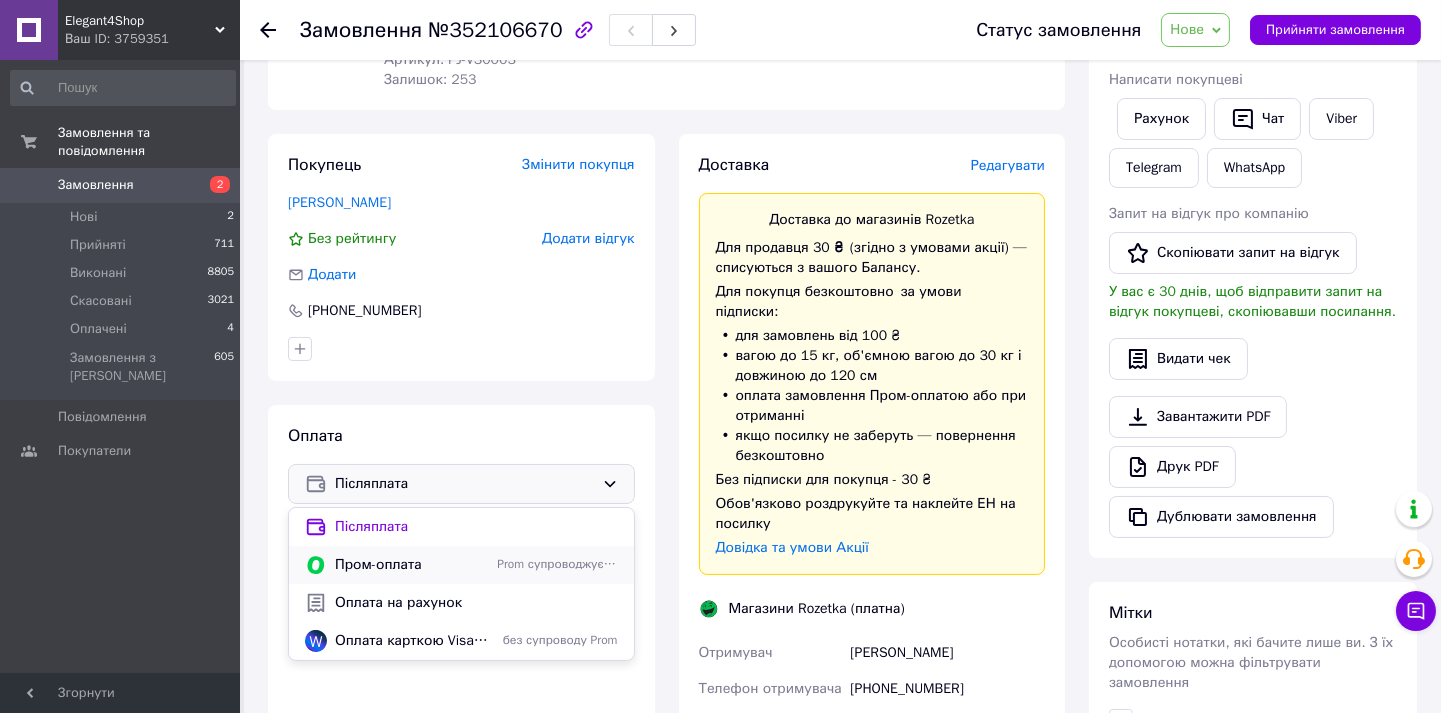 click on "Пром-оплата" at bounding box center [412, 565] 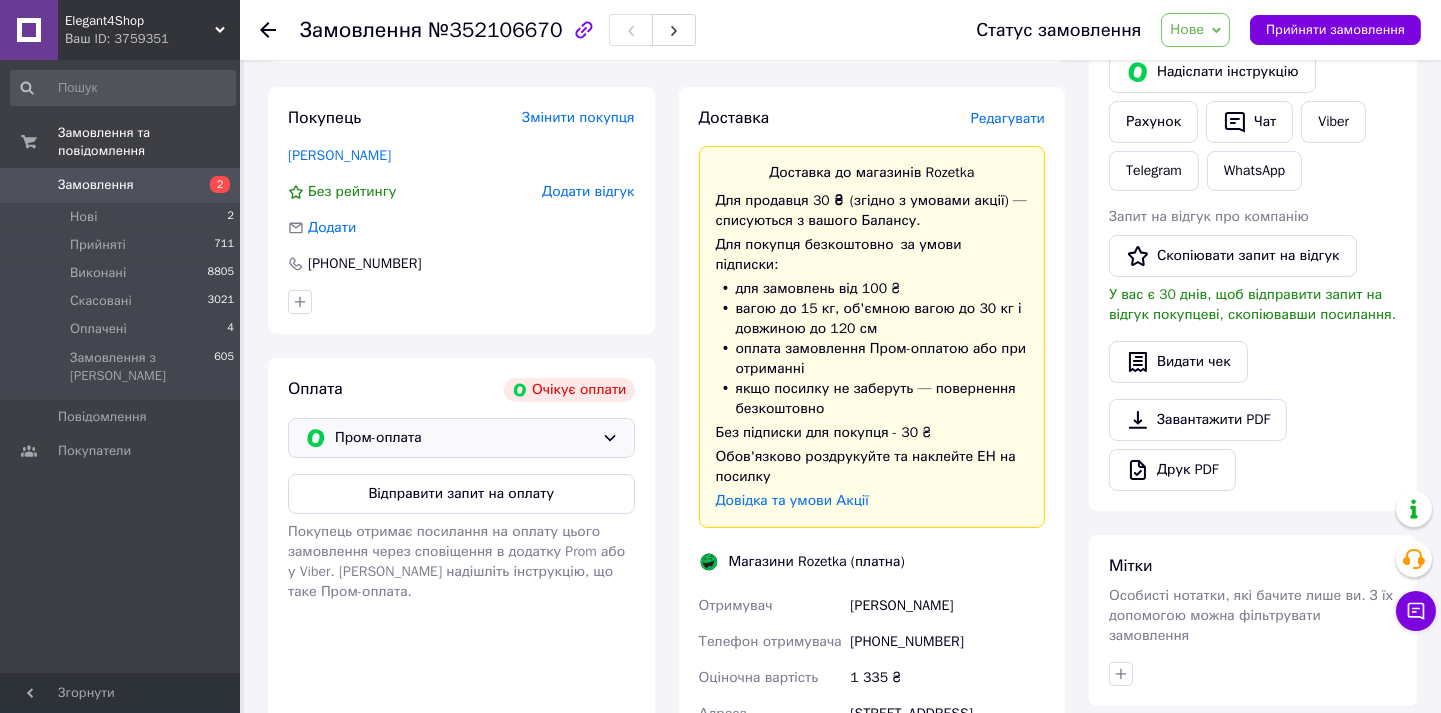 scroll, scrollTop: 333, scrollLeft: 0, axis: vertical 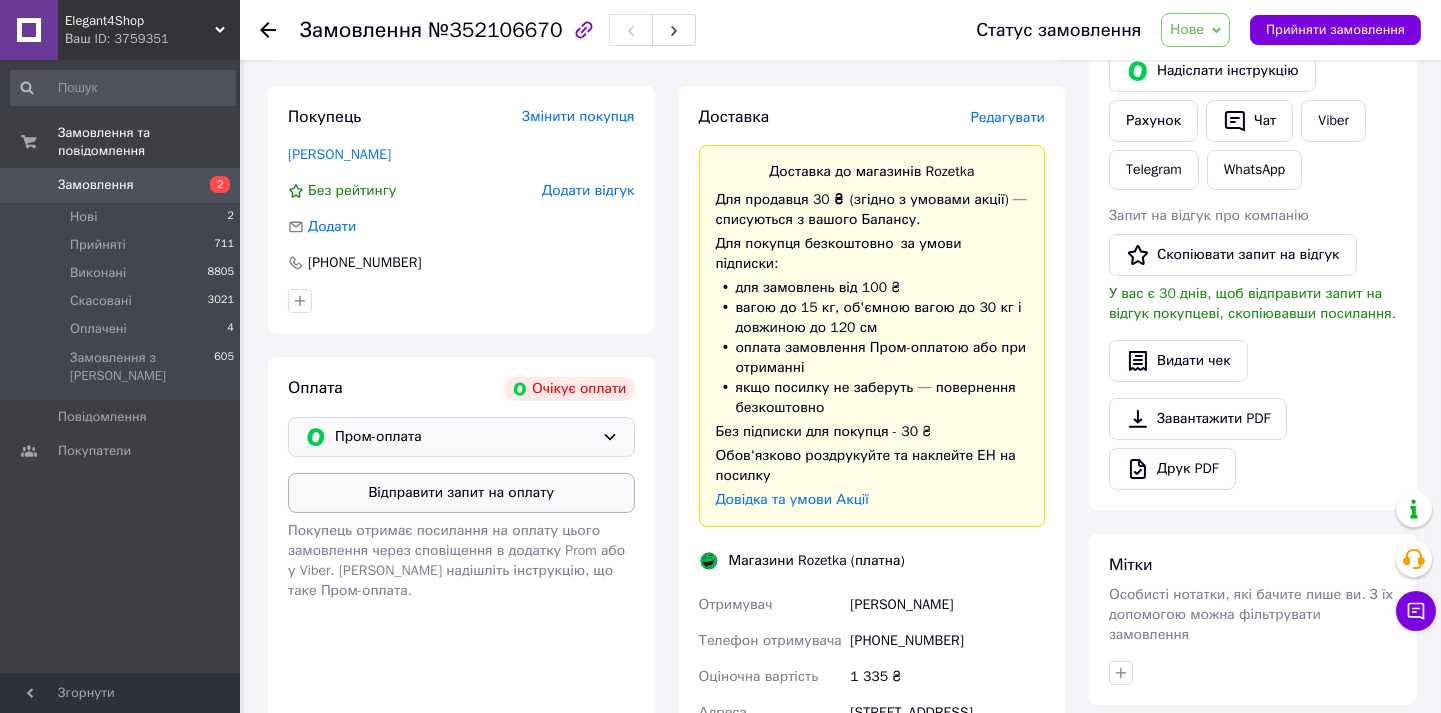 click on "Відправити запит на оплату" at bounding box center (461, 493) 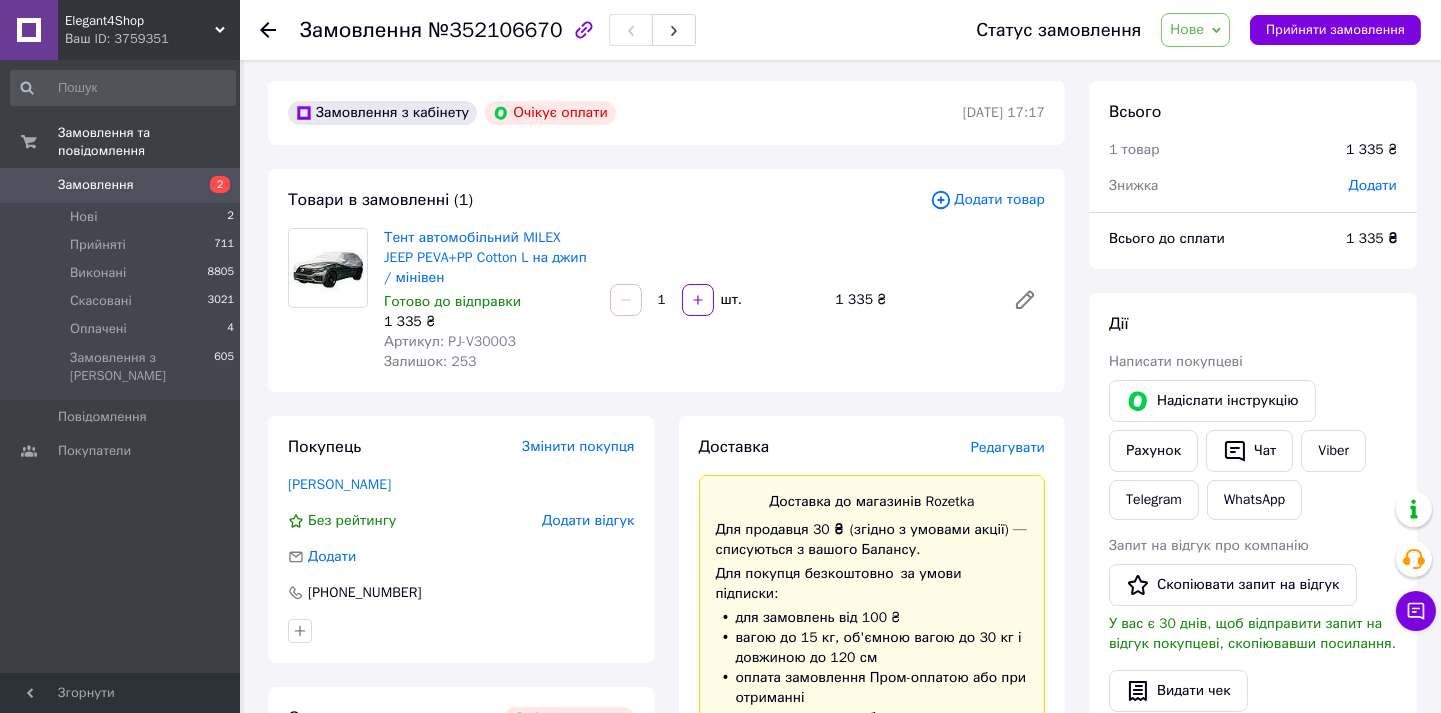 scroll, scrollTop: 0, scrollLeft: 0, axis: both 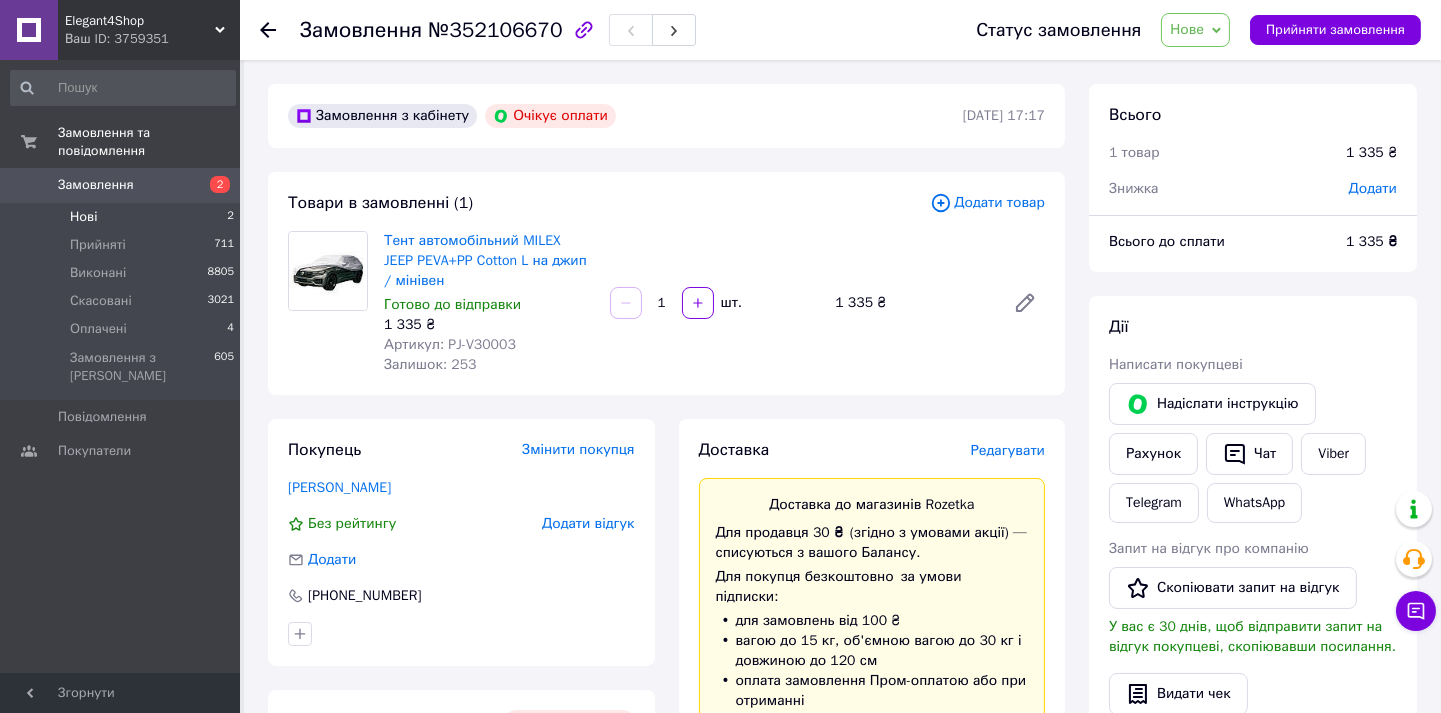 click on "Нові 2" at bounding box center [123, 217] 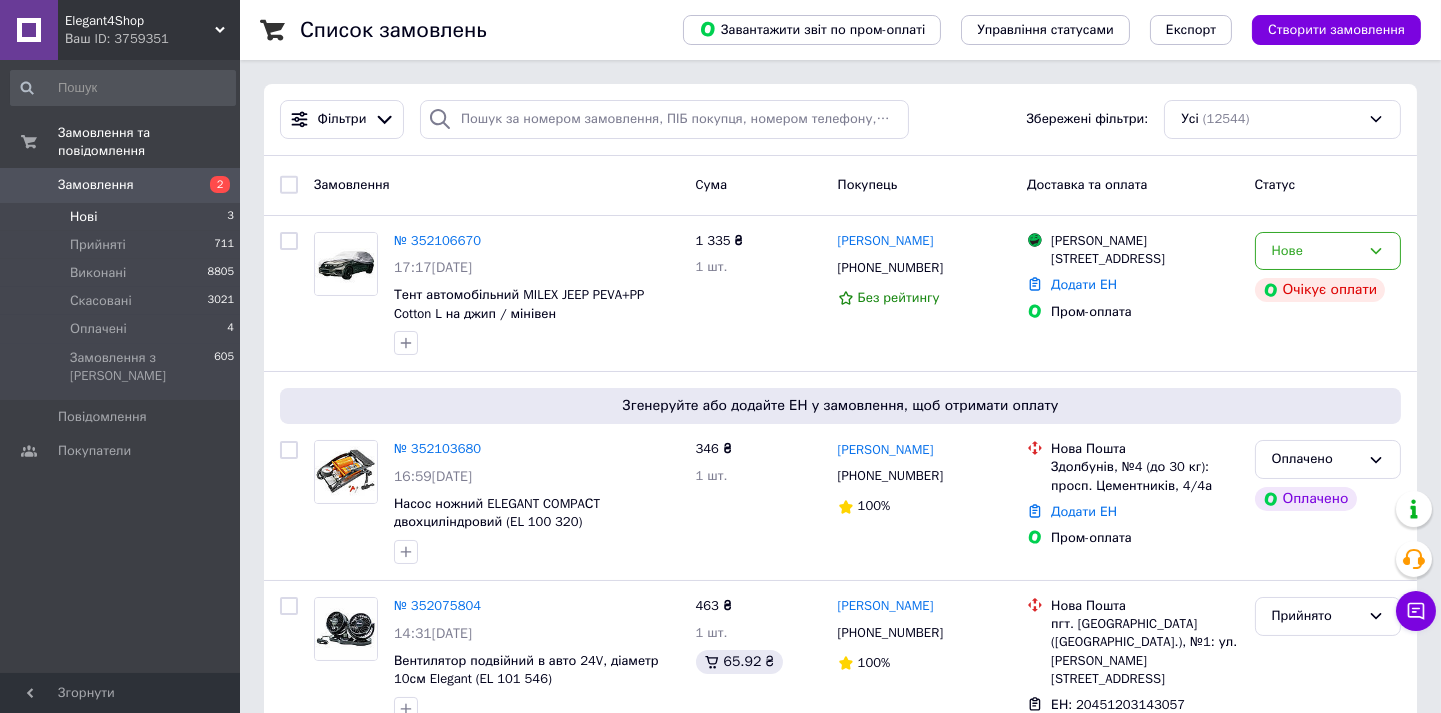 click on "Нові" at bounding box center [83, 217] 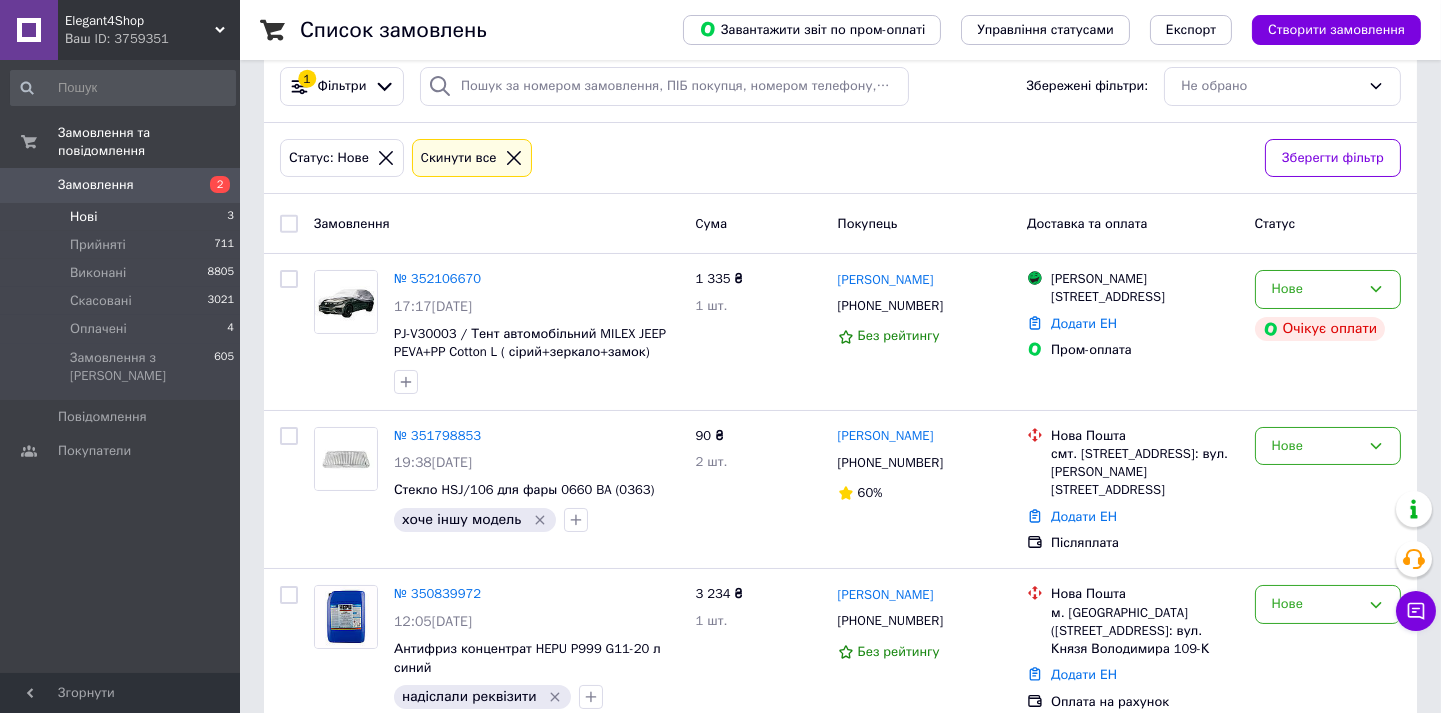 scroll, scrollTop: 51, scrollLeft: 0, axis: vertical 